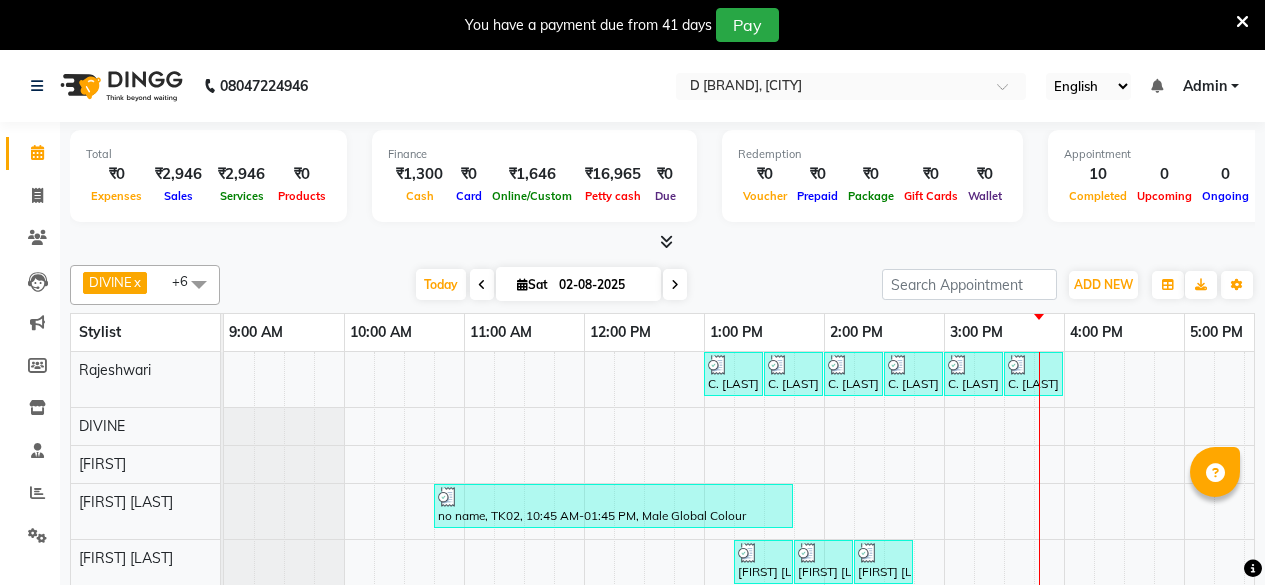scroll, scrollTop: 0, scrollLeft: 0, axis: both 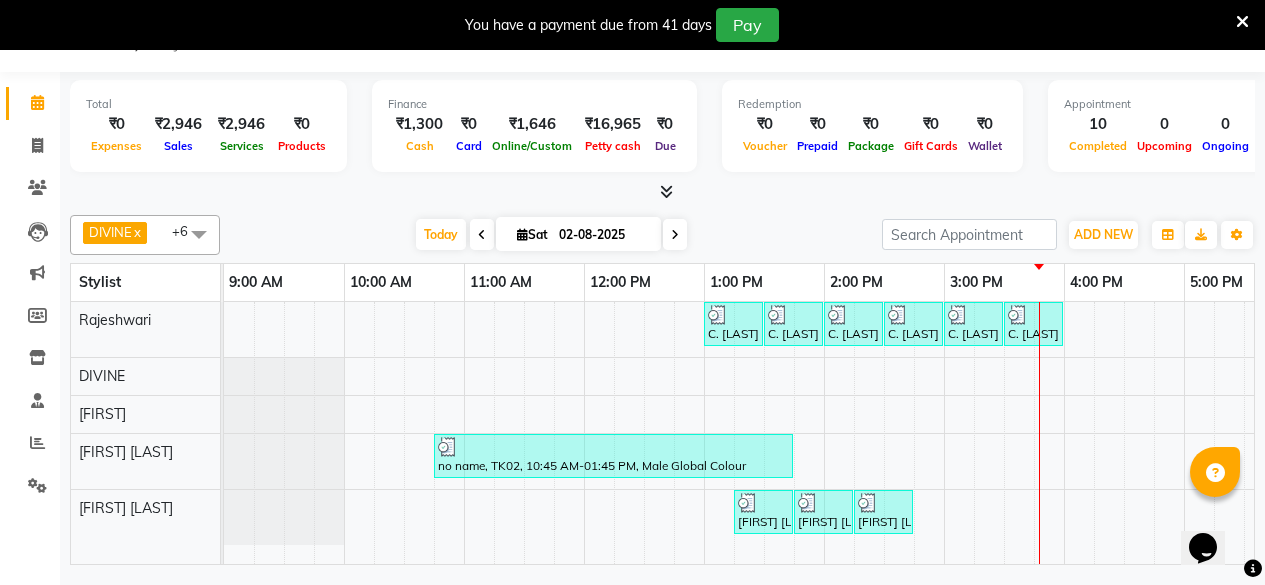 click on "C. [LAST] va, TK01, 01:00 PM-01:30 PM, Waxing - Full Legs C. [LAST] va, TK01, 01:30 PM-02:00 PM, Waxing - Full Arms C. [LAST] va, TK01, 02:00 PM-02:30 PM, Bead Wax - Underarms C. [LAST] va, TK01, 02:30 PM-03:00 PM, Waxing - Jawline/Upper Lip/Chin C. [LAST] va, TK01, 03:00 PM-03:30 PM, Threading - Side Lock/Forehead C. [LAST] va, TK01, 03:30 PM-04:00 PM, Threading-Upper Lip no name, TK02, 10:45 AM-01:45 PM, Male Global Colour [FIRST] [LAST] Client, TK03, 01:15 PM-01:45 PM, Hand & Foot Treatment - Classic Pedicure [FIRST] [LAST] Client, TK03, 01:45 PM-02:15 PM, Hand & Foot Treatment - Classic Pedicure [FIRST] [LAST] Client, TK03, 02:15 PM-02:45 PM, Hand & Foot Treatment - Classic Pedicure" at bounding box center [1004, 433] 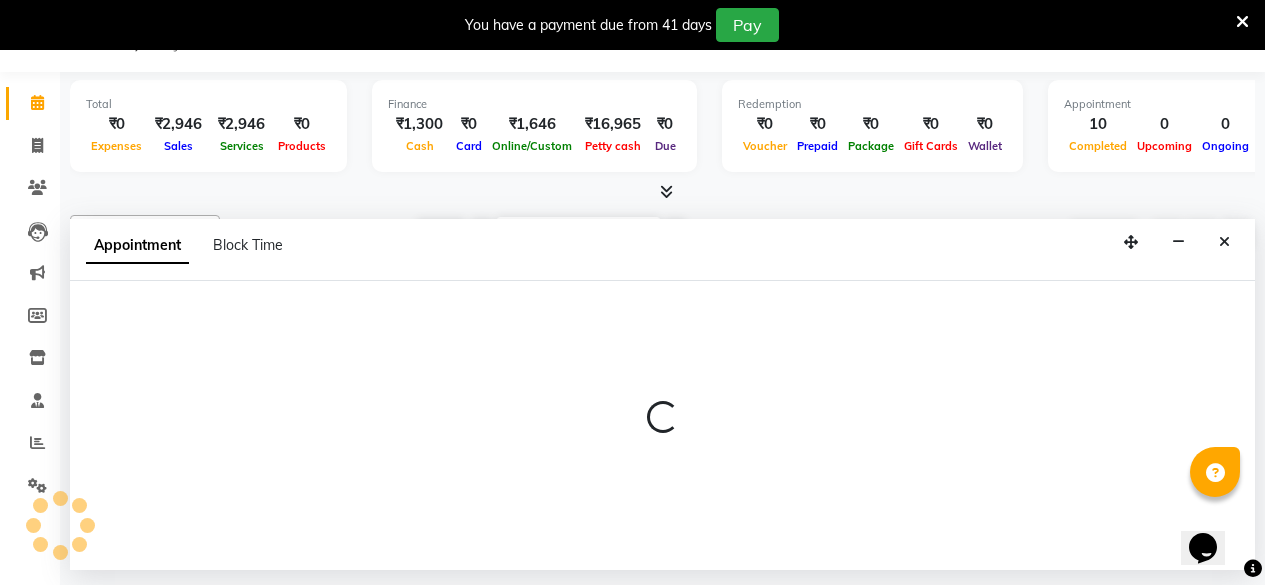 select on "85207" 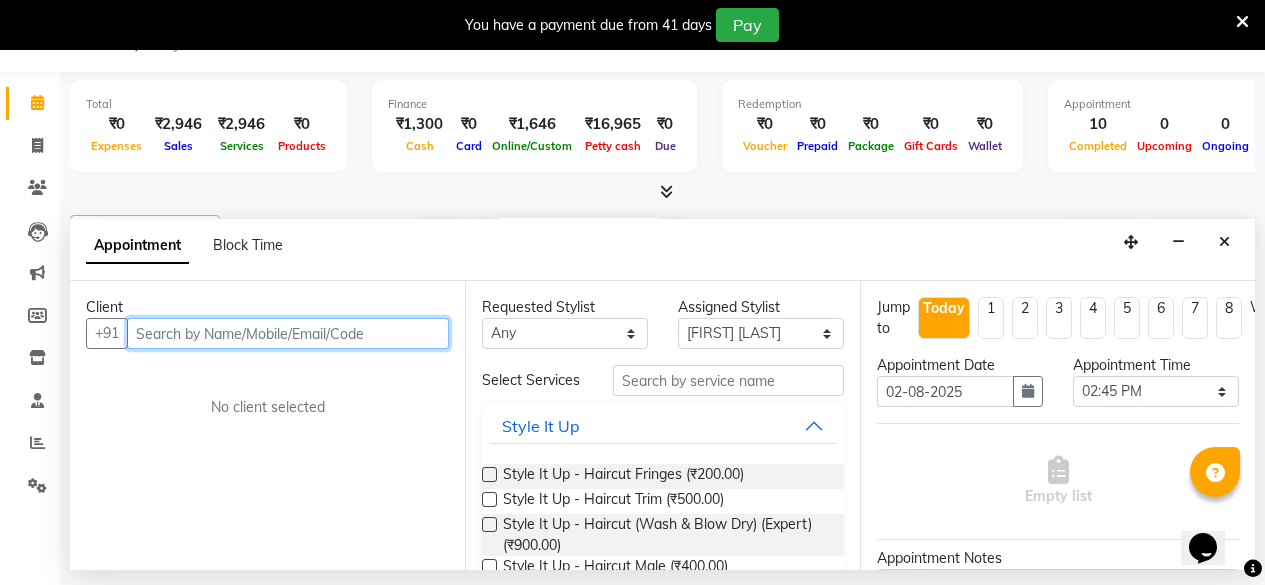 click at bounding box center [288, 333] 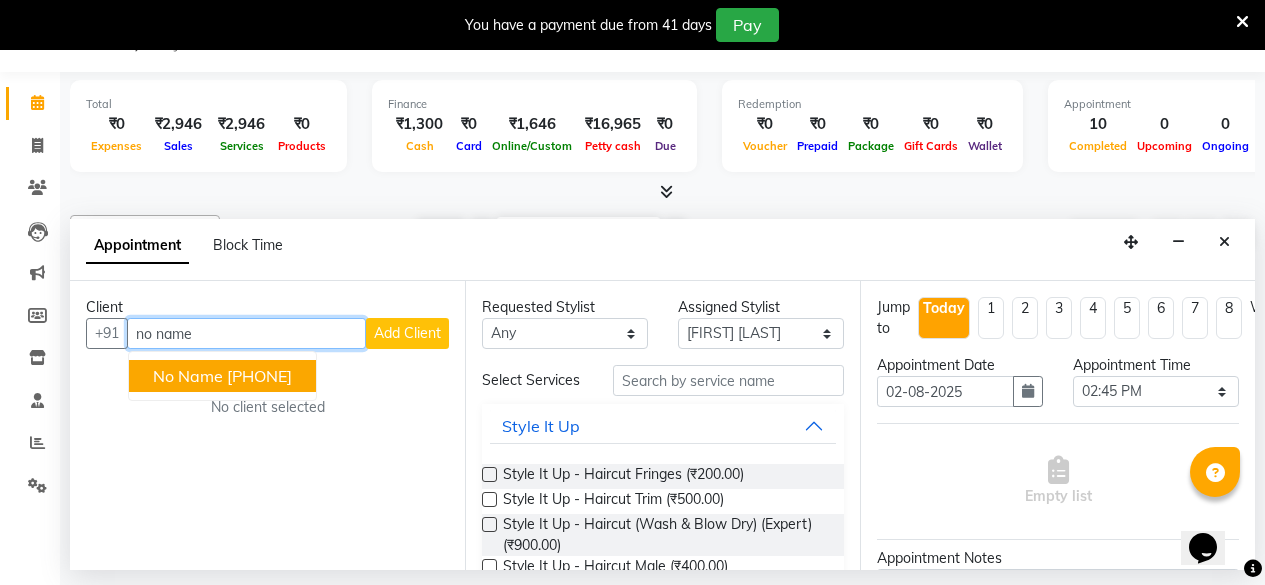 click on "[PHONE]" at bounding box center (259, 376) 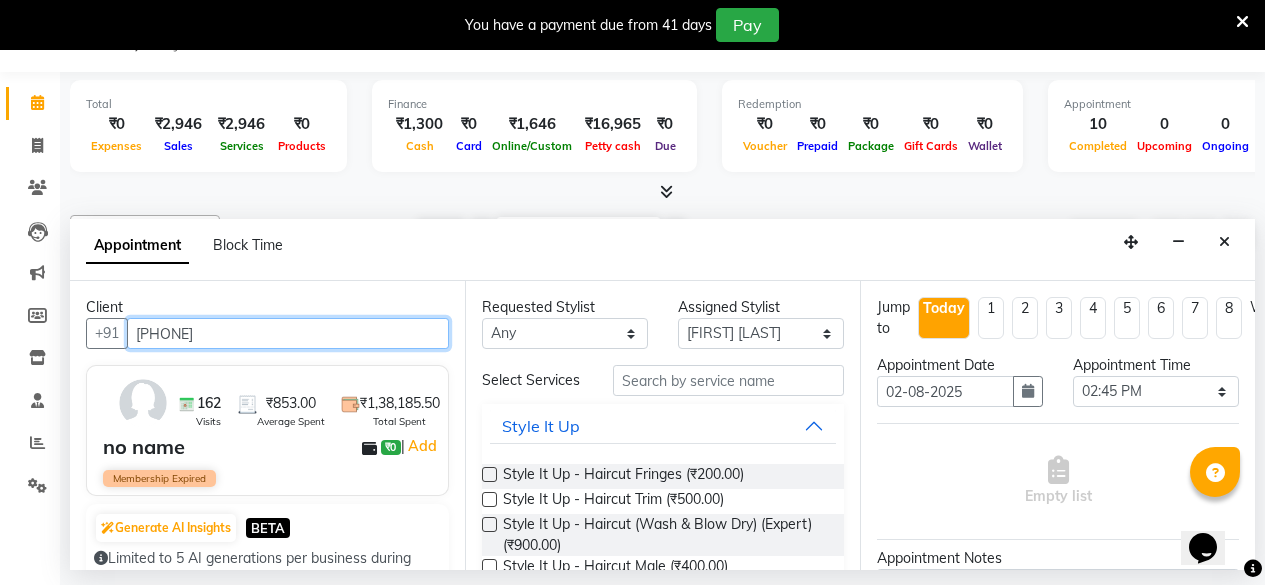 type on "[PHONE]" 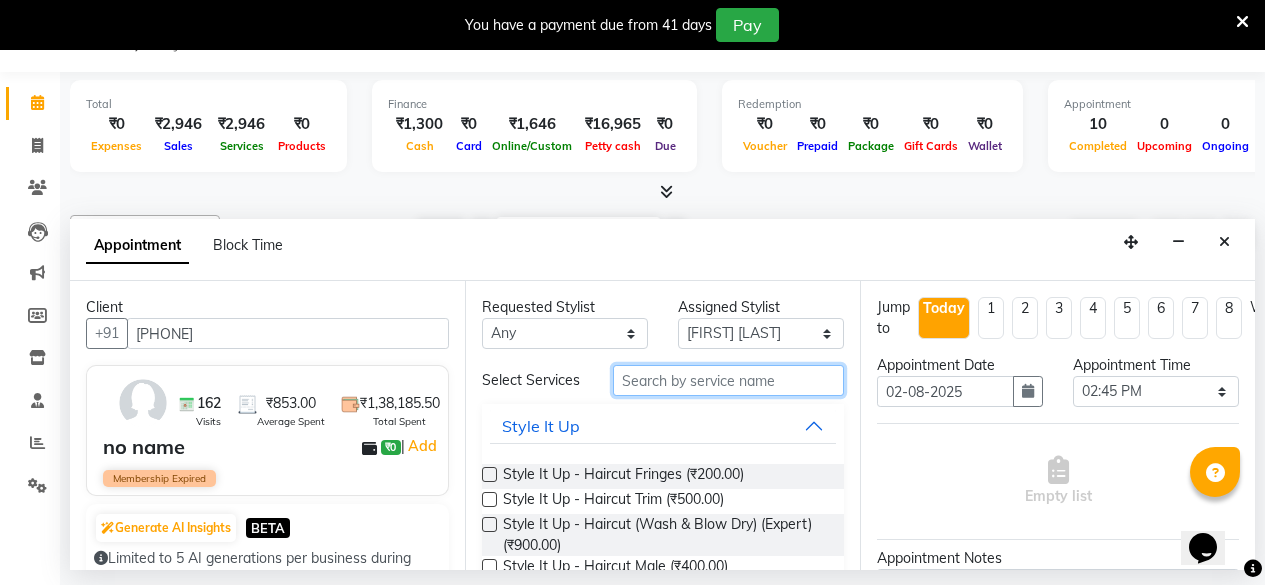 click at bounding box center [728, 380] 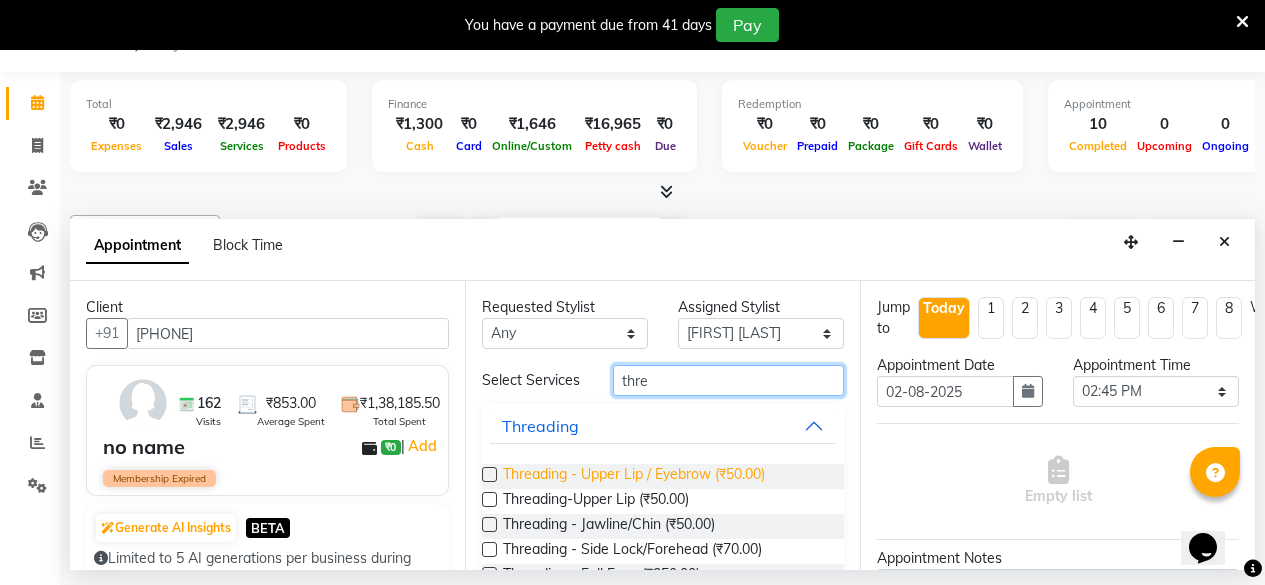 type on "thre" 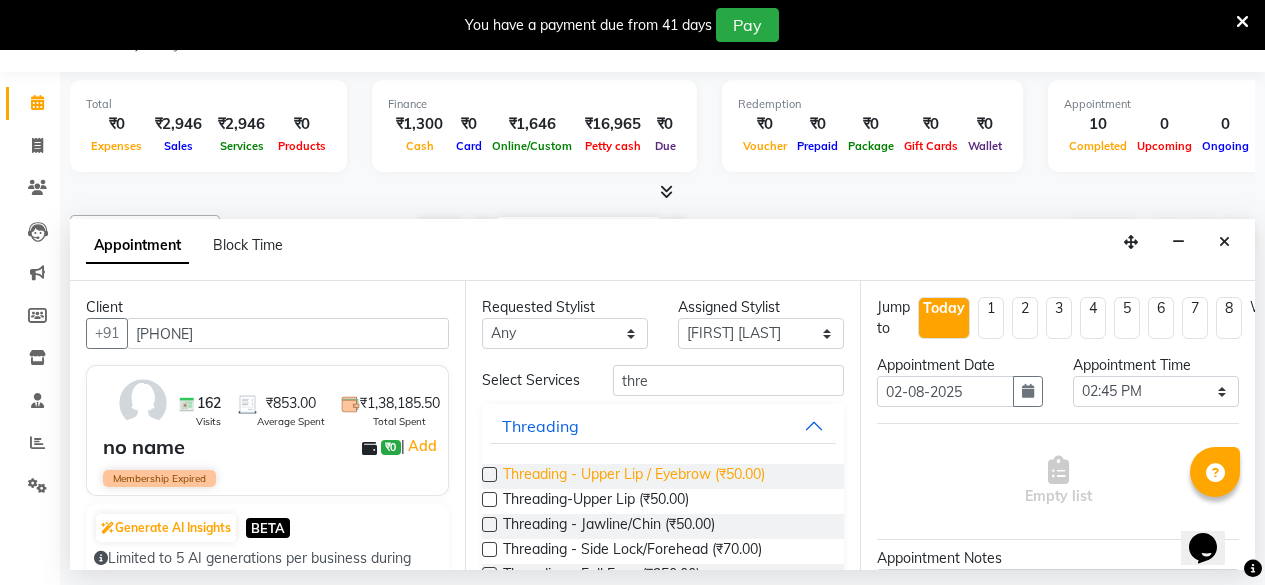 click on "Threading  - Upper Lip / Eyebrow (₹50.00)" at bounding box center [634, 476] 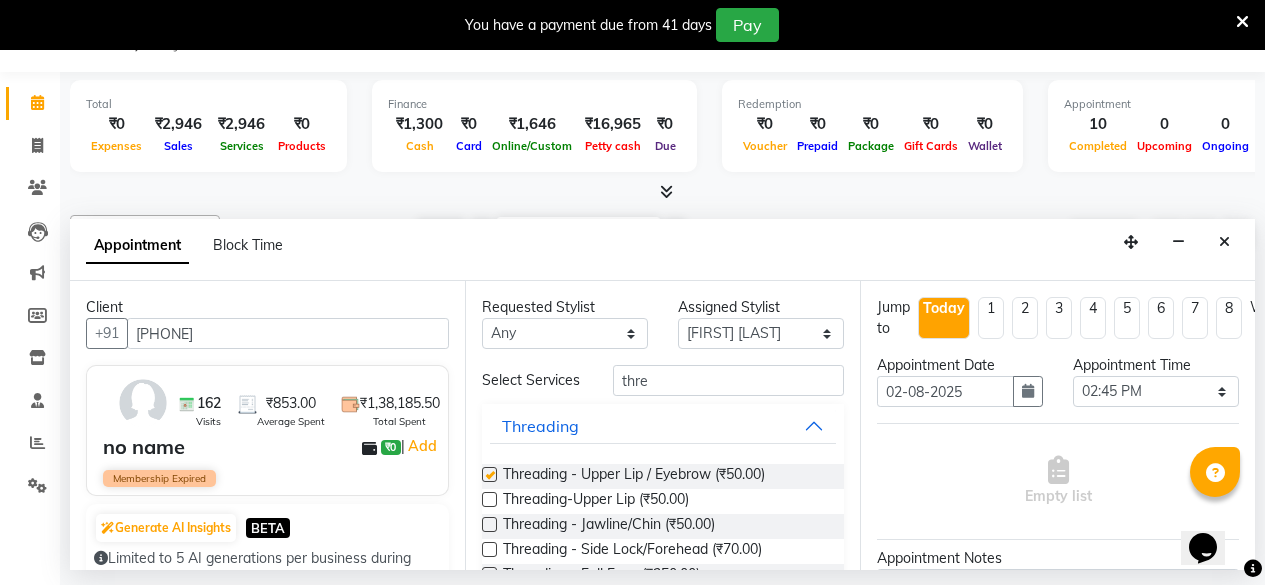 checkbox on "false" 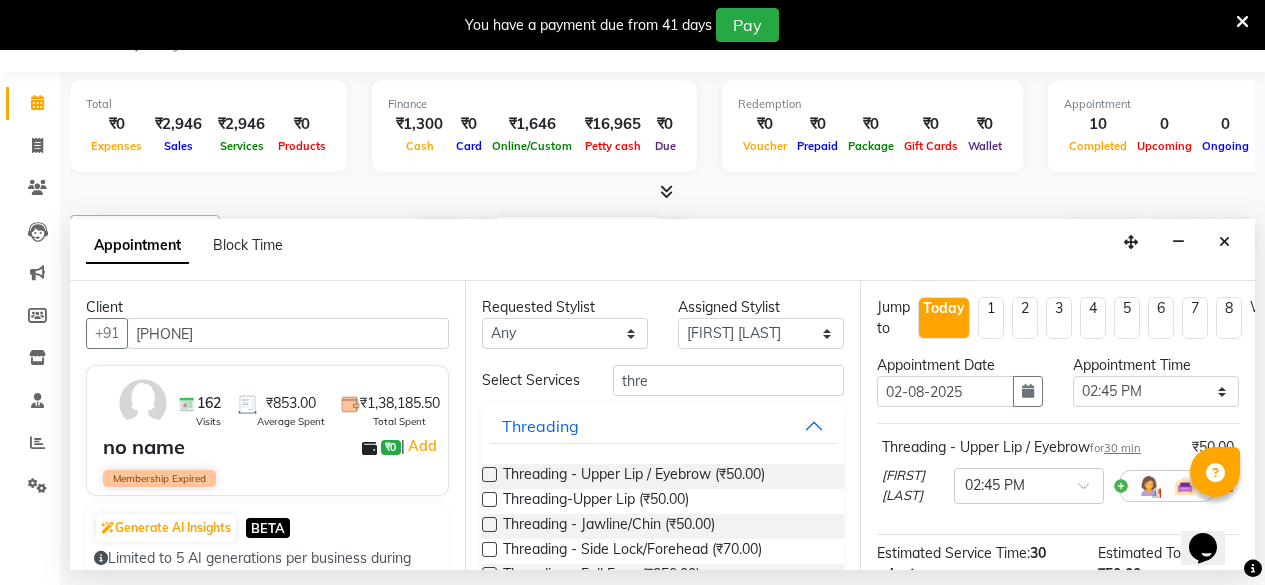 scroll, scrollTop: 276, scrollLeft: 0, axis: vertical 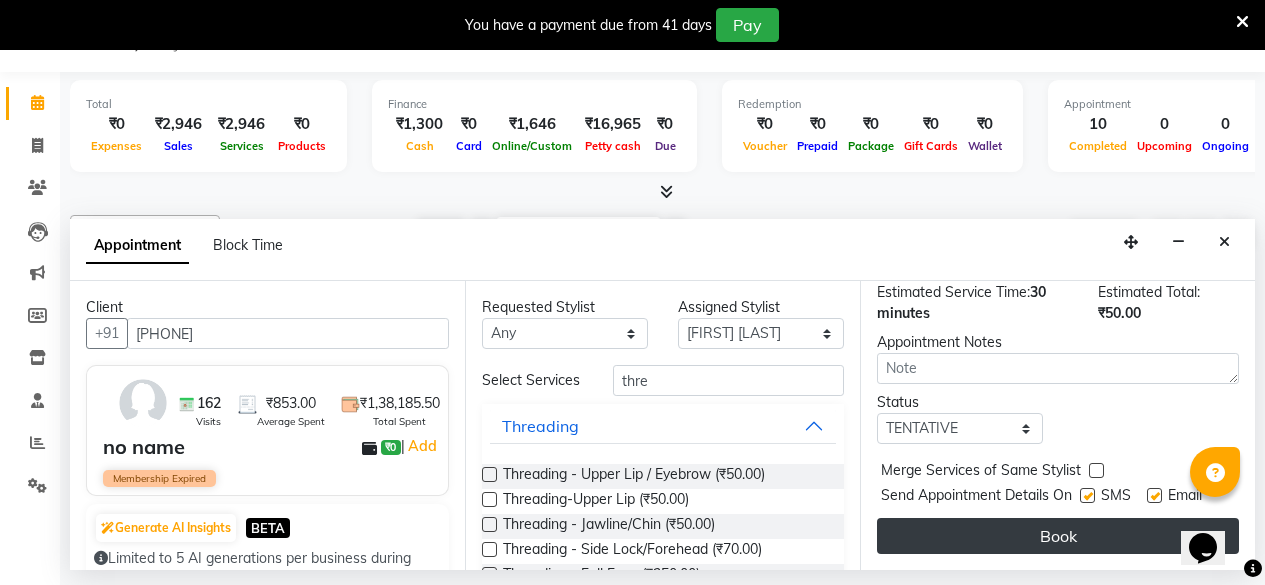 click on "Book" at bounding box center [1058, 536] 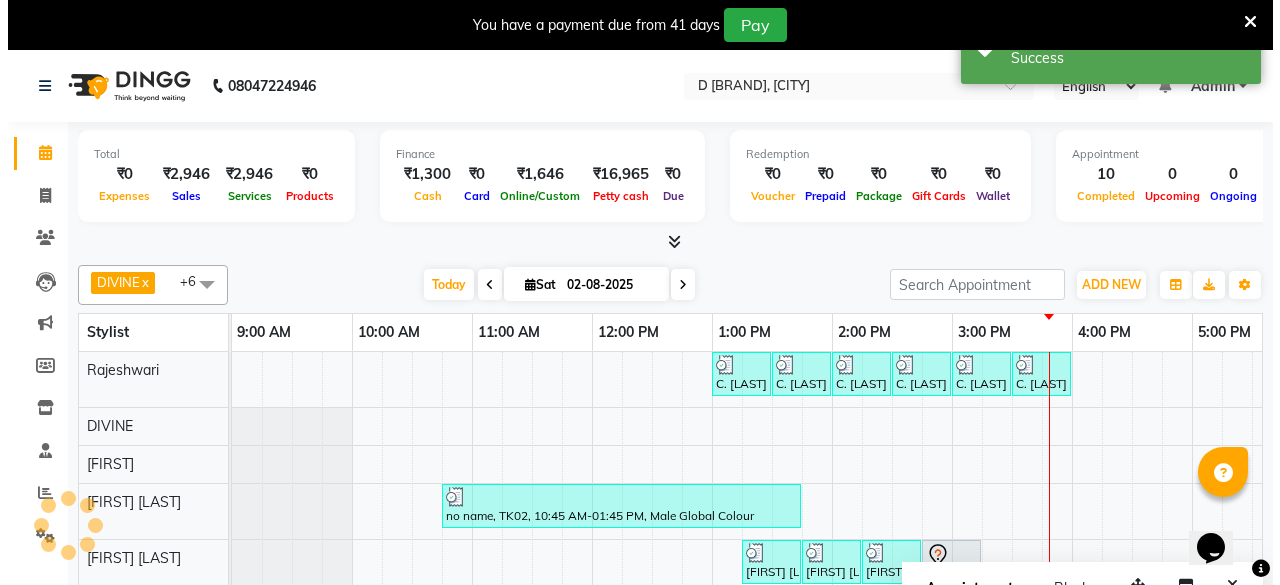 scroll, scrollTop: 50, scrollLeft: 0, axis: vertical 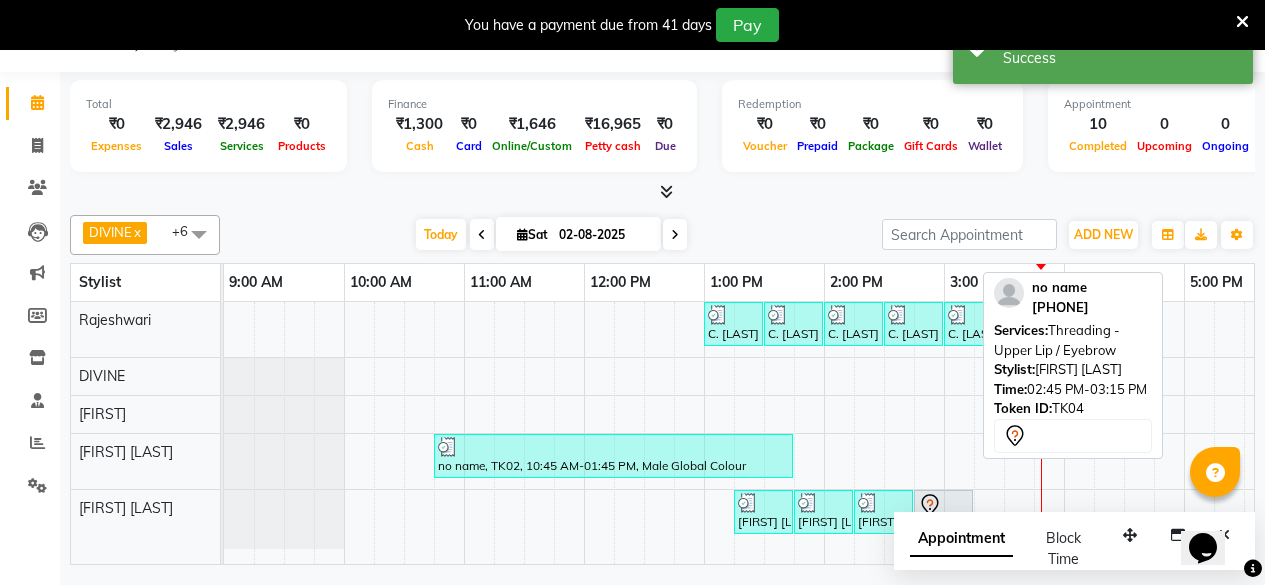 click at bounding box center [943, 505] 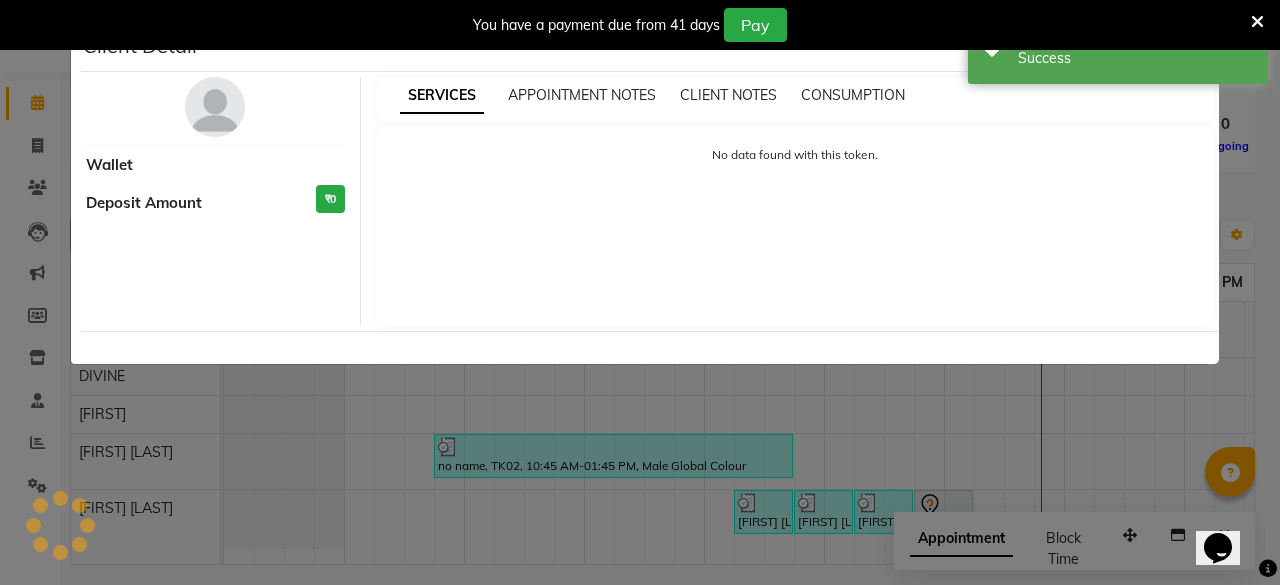 select on "7" 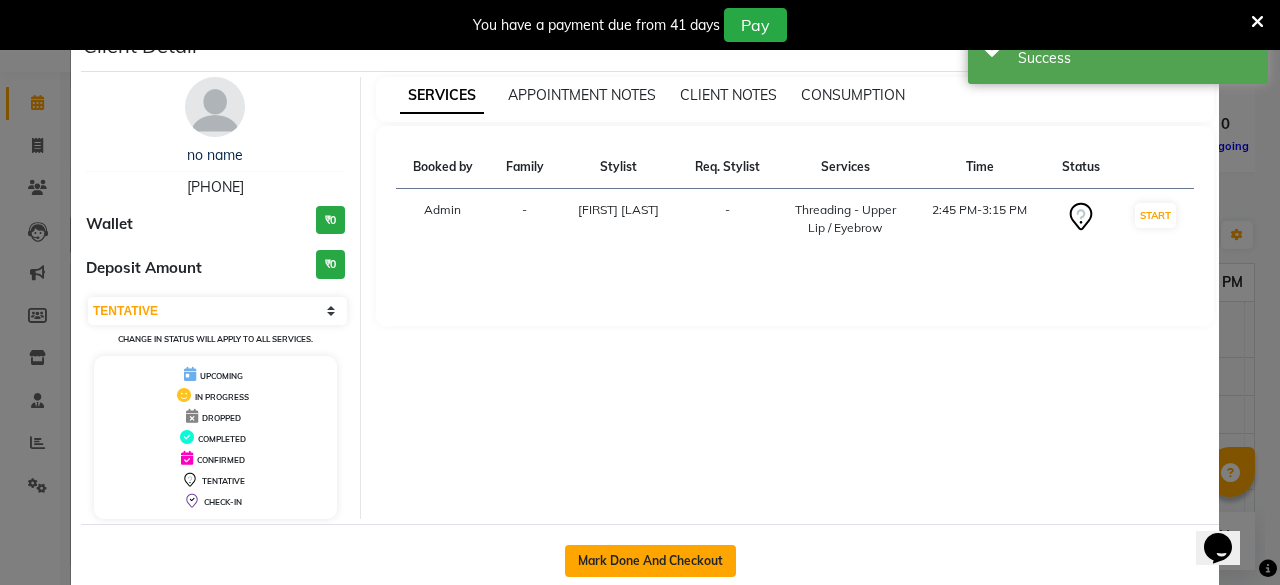 click on "Mark Done And Checkout" 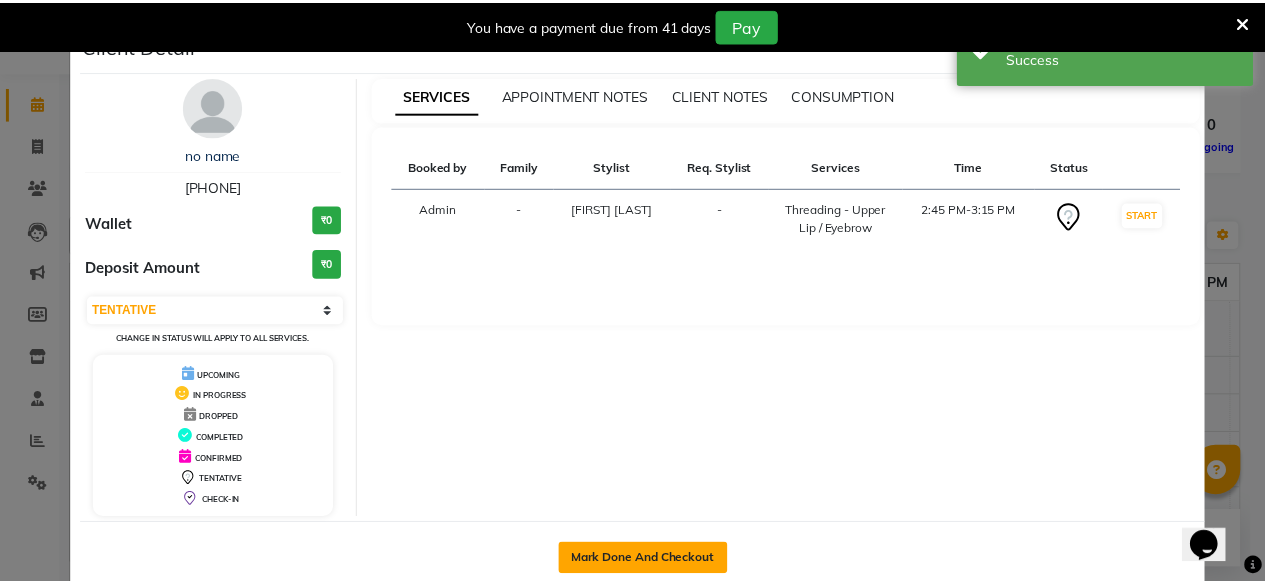 scroll, scrollTop: 0, scrollLeft: 0, axis: both 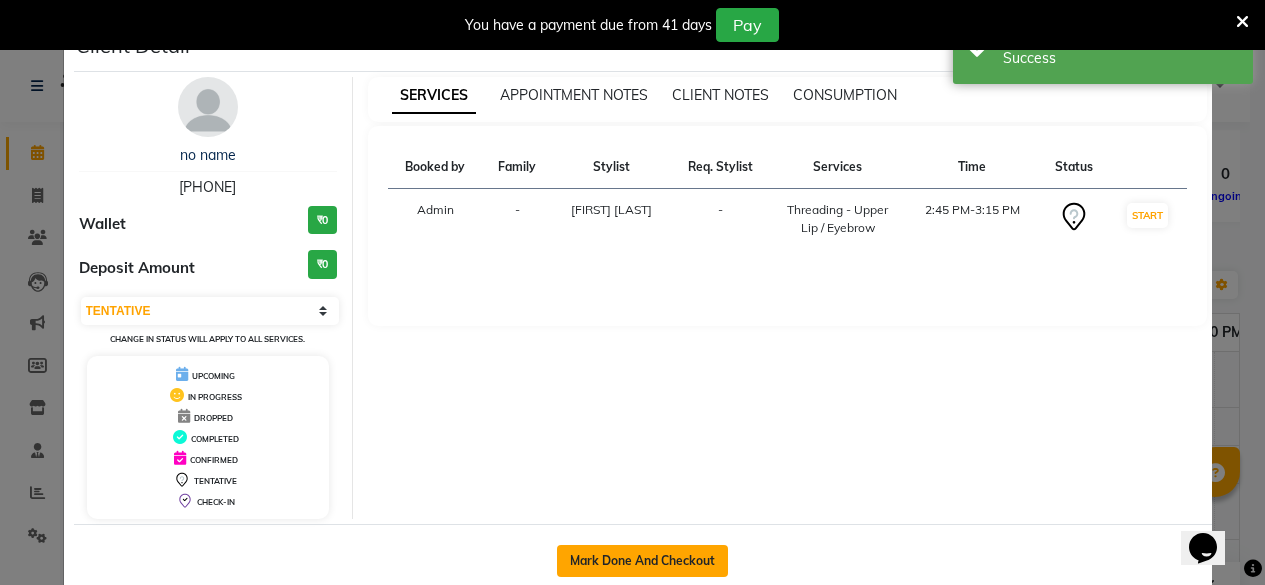 select on "5314" 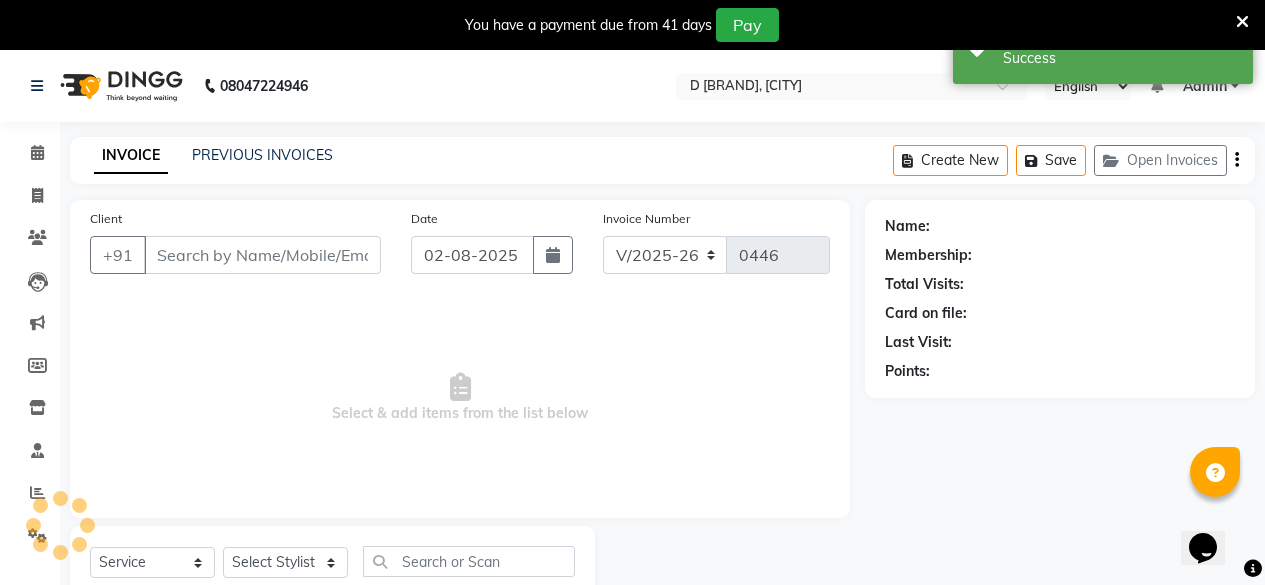 type on "[PHONE]" 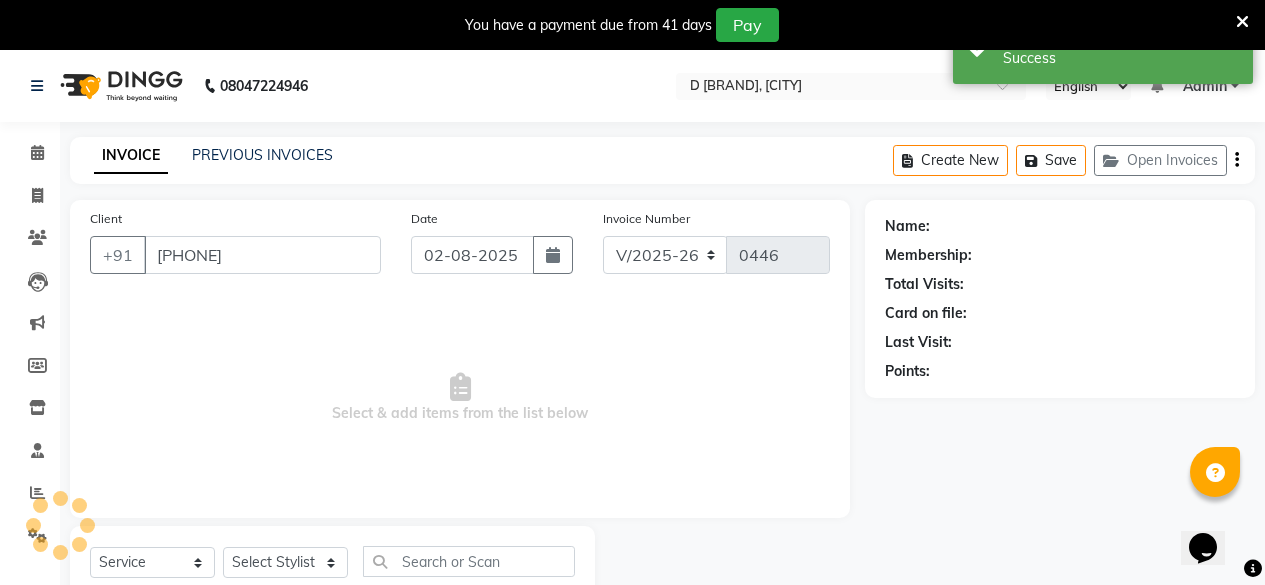 select on "85207" 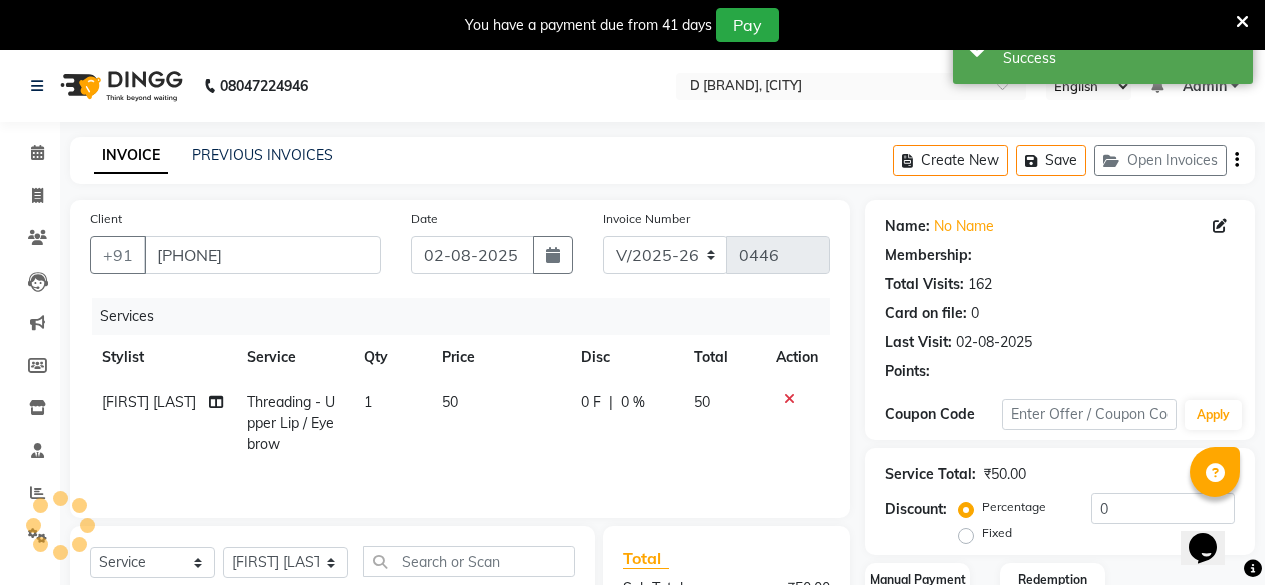 select on "1: Object" 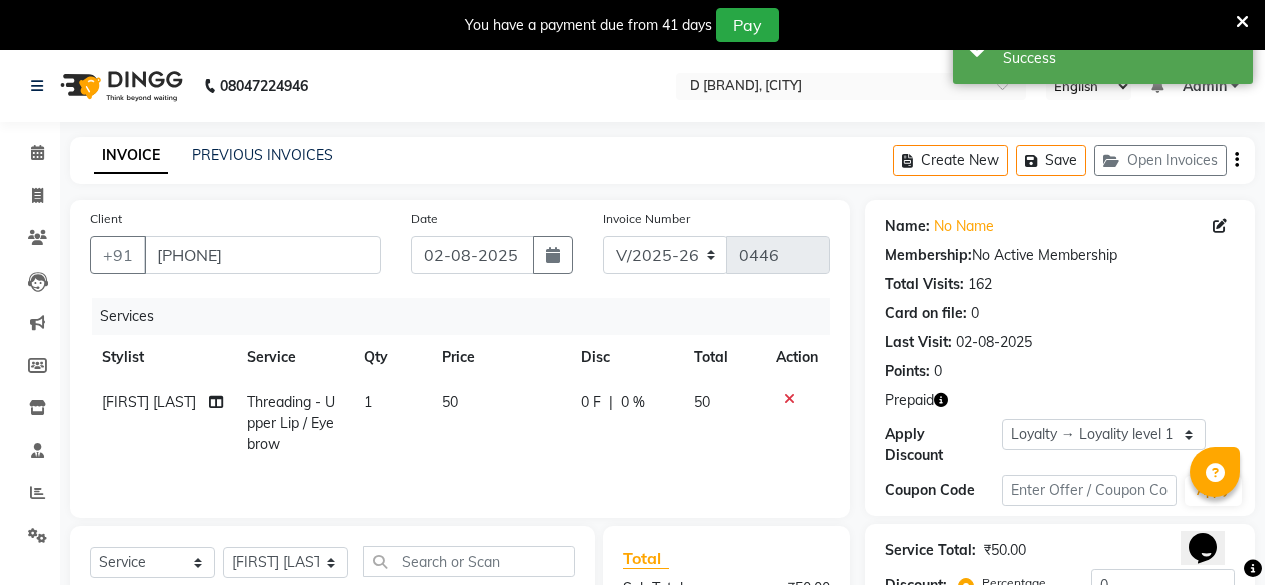 scroll, scrollTop: 266, scrollLeft: 0, axis: vertical 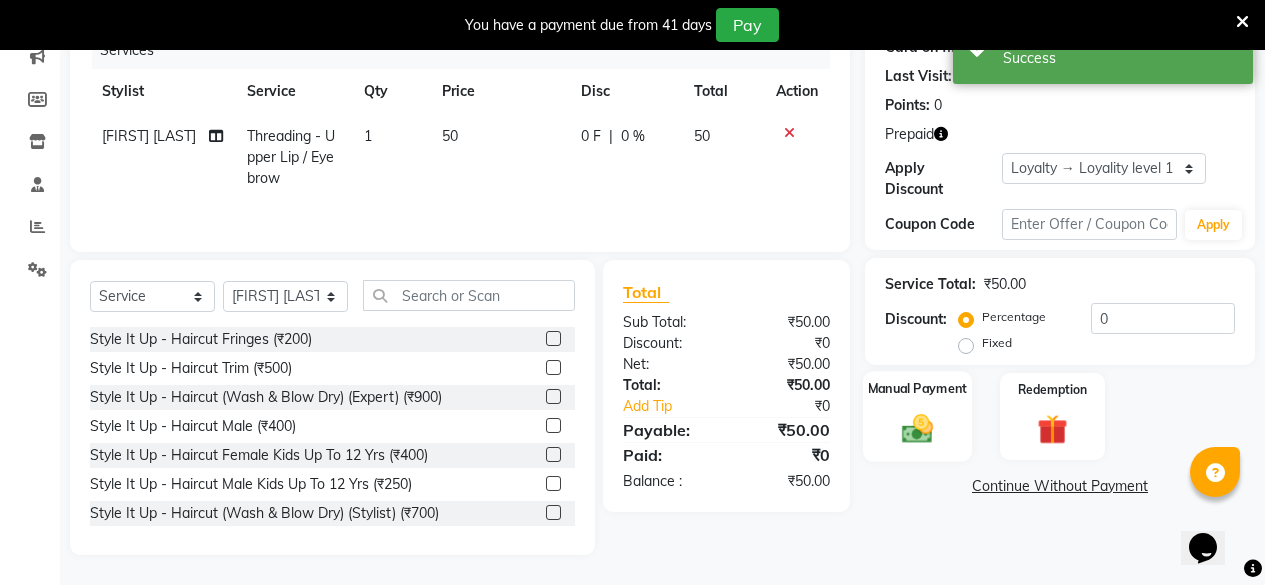 click on "Manual Payment" 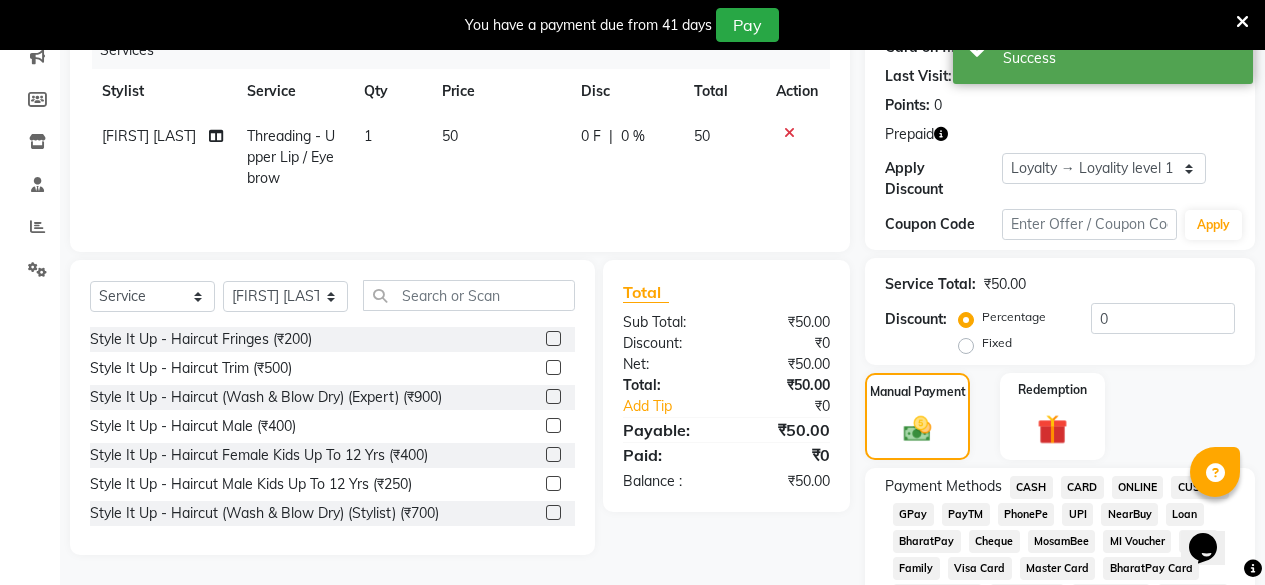 click on "CASH" 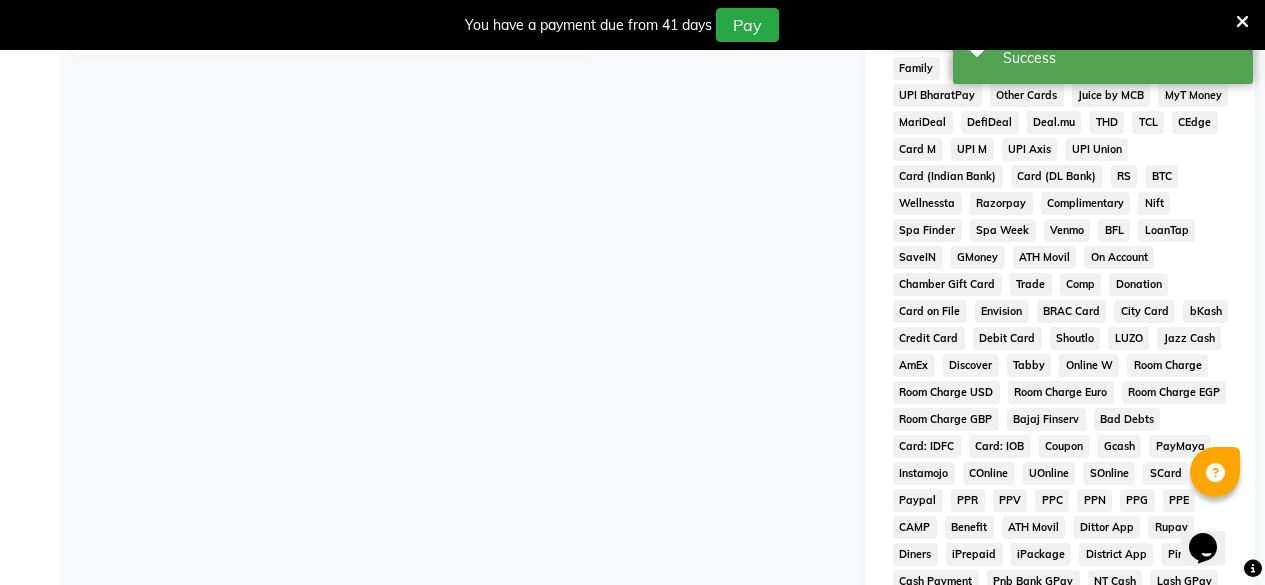 scroll, scrollTop: 1066, scrollLeft: 0, axis: vertical 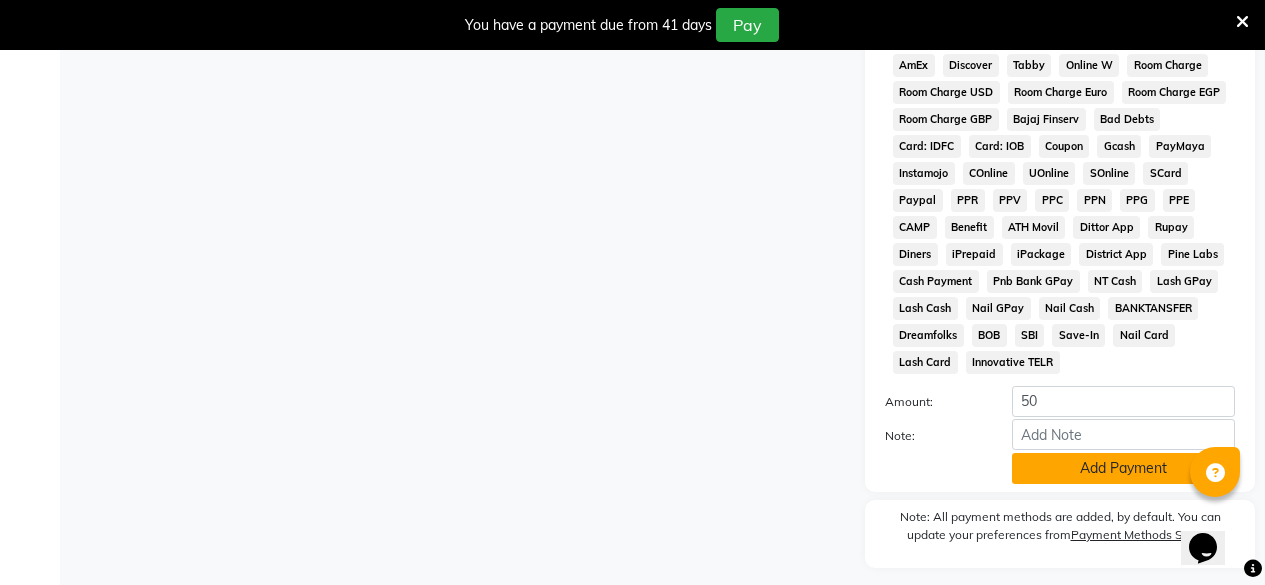 click on "Add Payment" 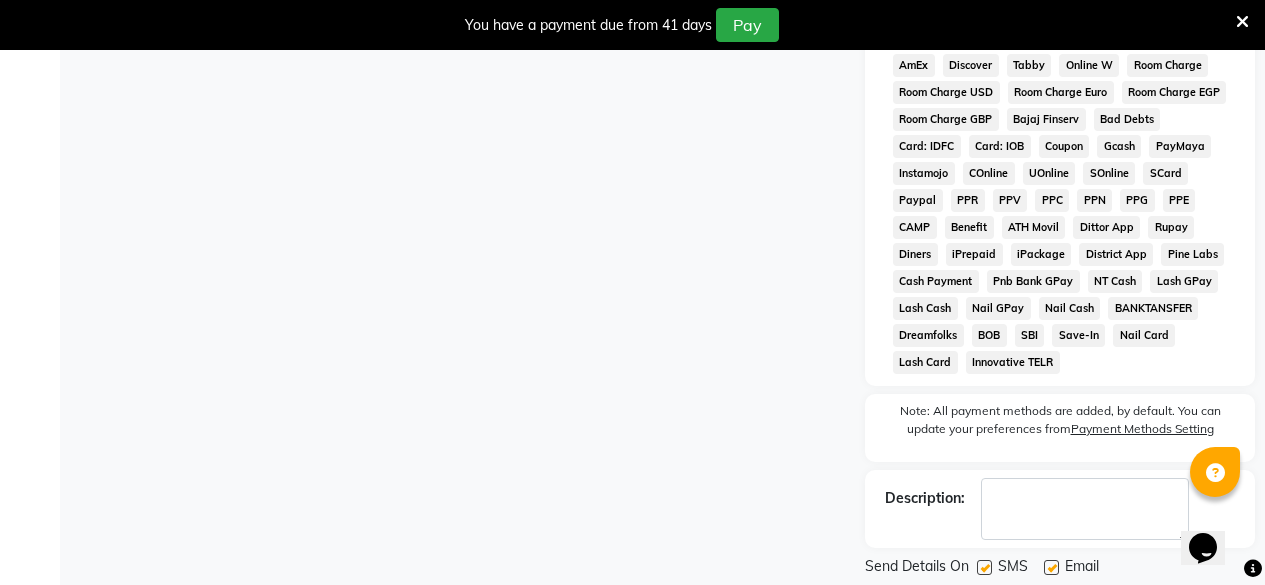 scroll, scrollTop: 1111, scrollLeft: 0, axis: vertical 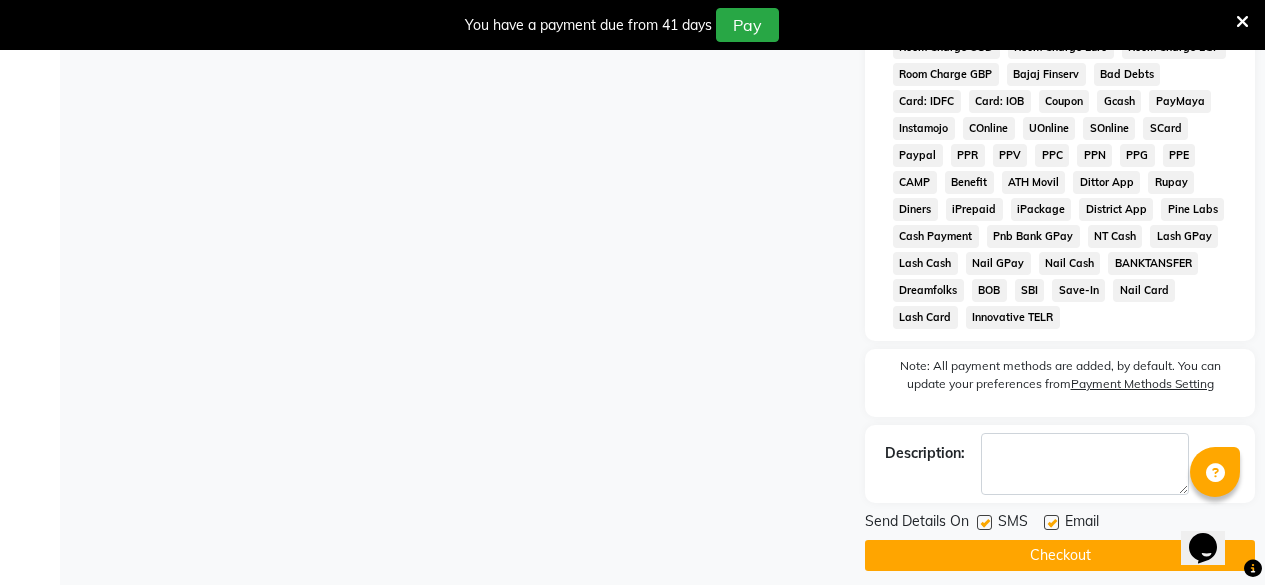click on "Checkout" 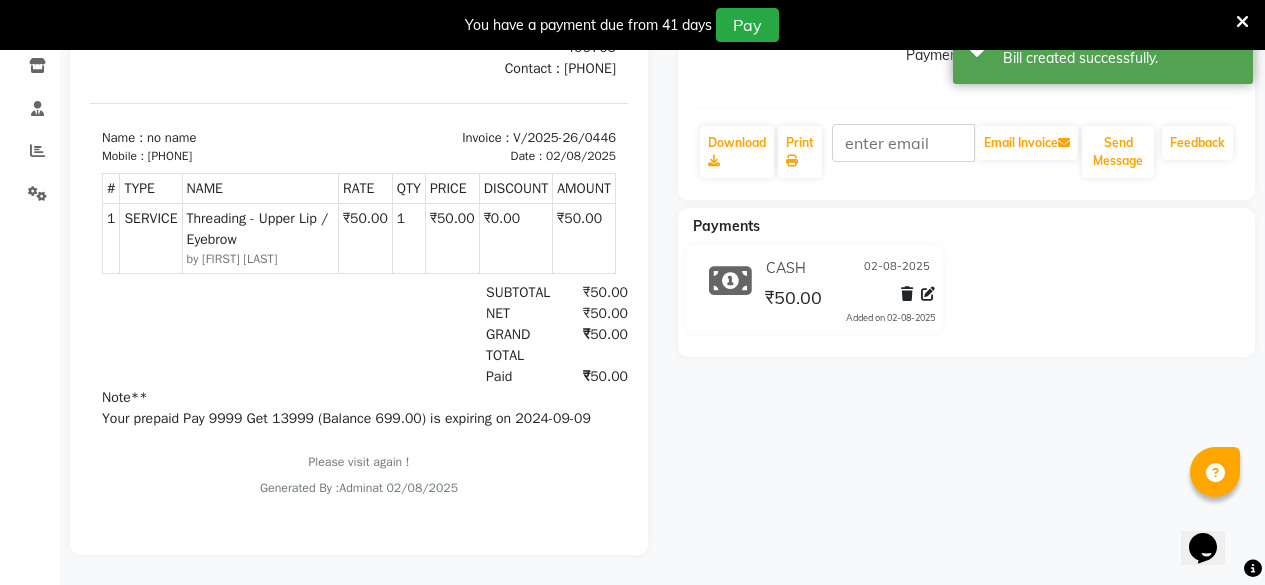 scroll, scrollTop: 0, scrollLeft: 0, axis: both 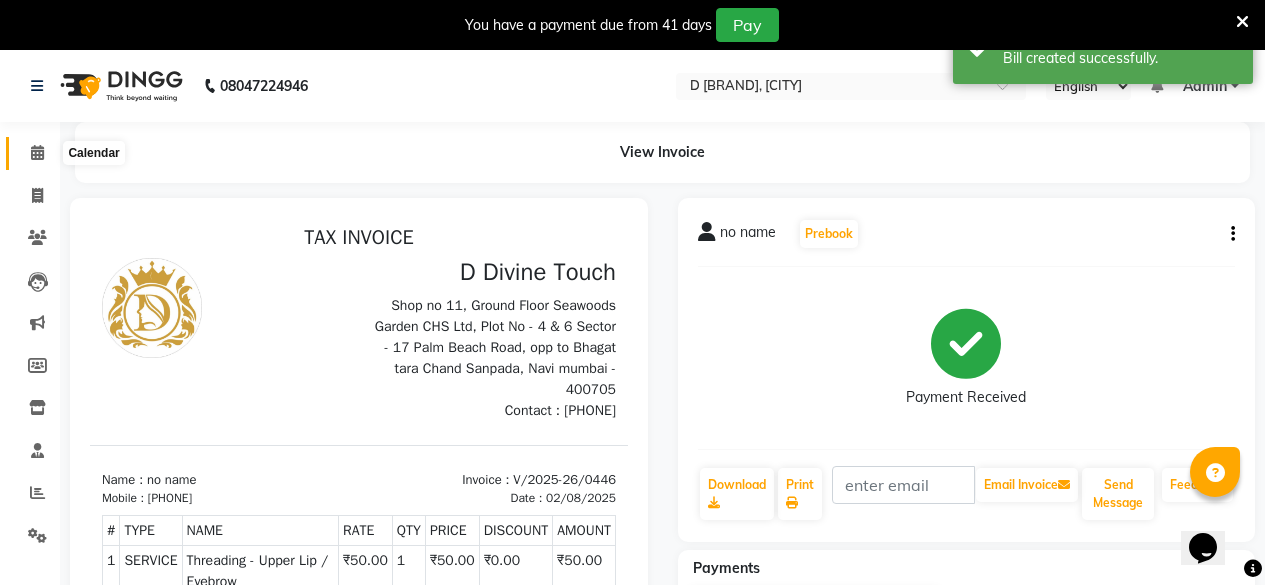 click 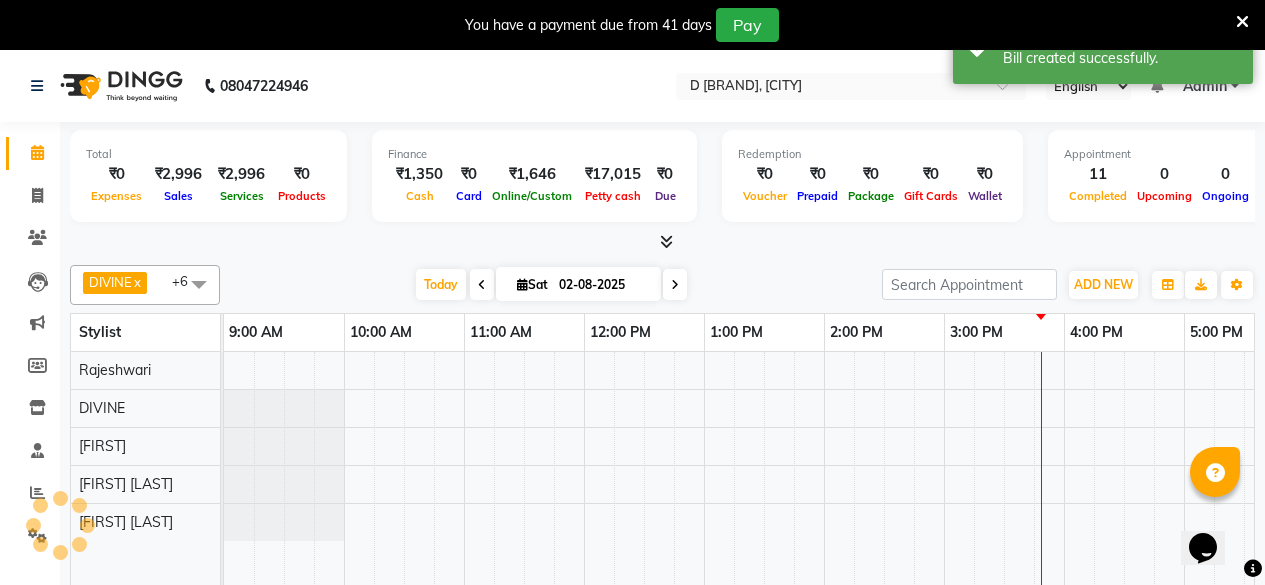 scroll, scrollTop: 0, scrollLeft: 530, axis: horizontal 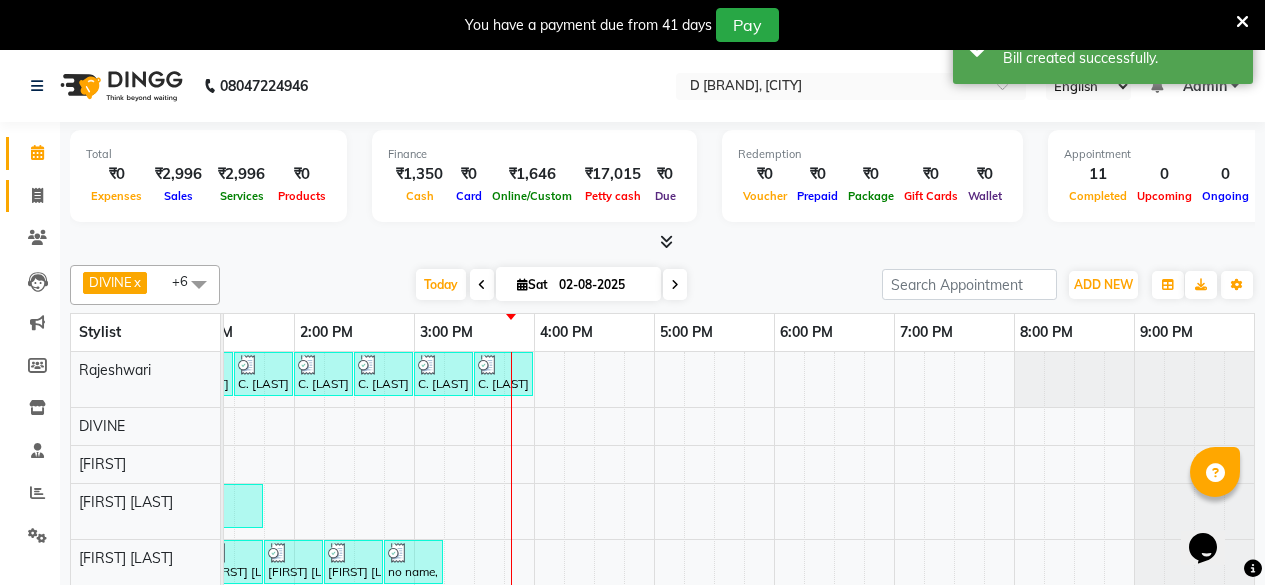 click on "Invoice" 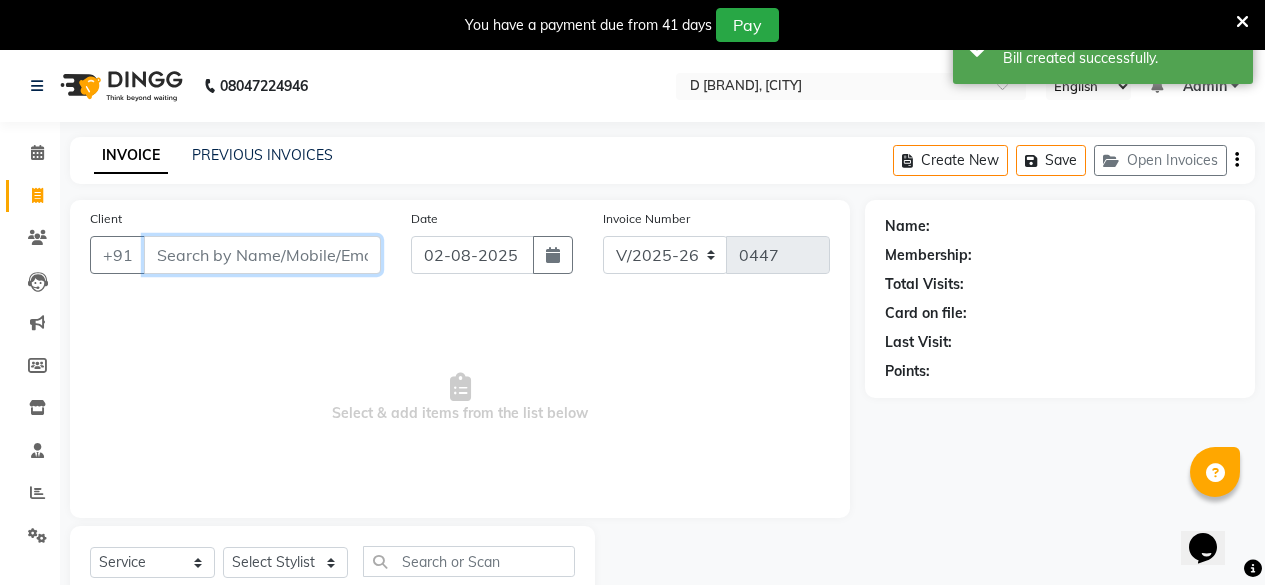 click on "Client" at bounding box center (262, 255) 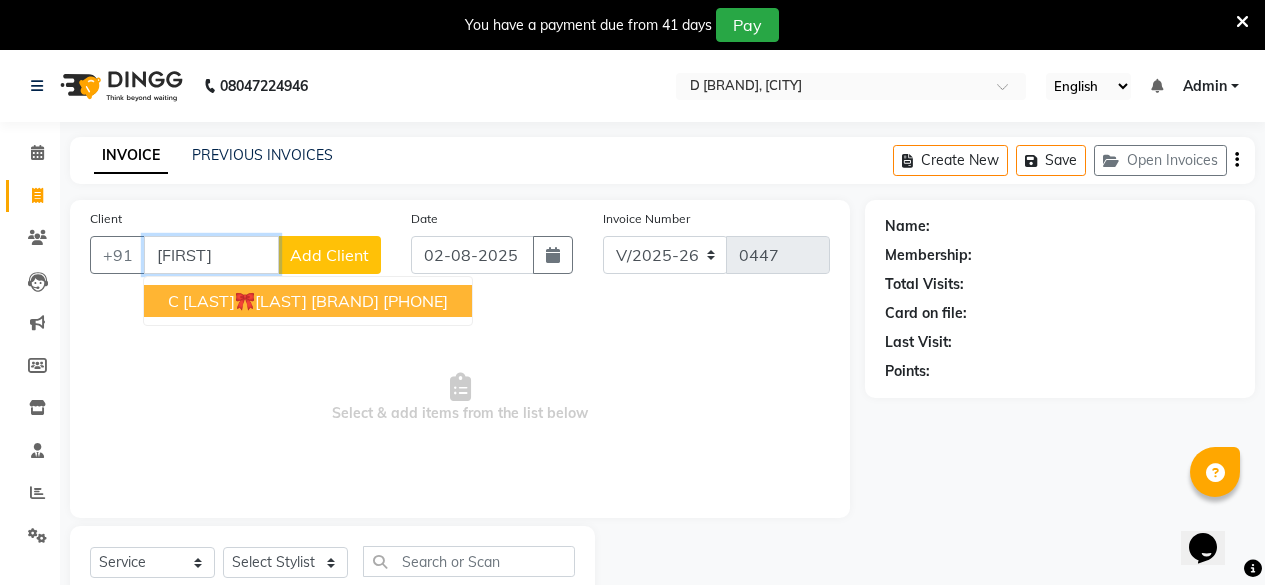 click on "C [LAST]🎀[LAST] [BRAND]" at bounding box center [273, 301] 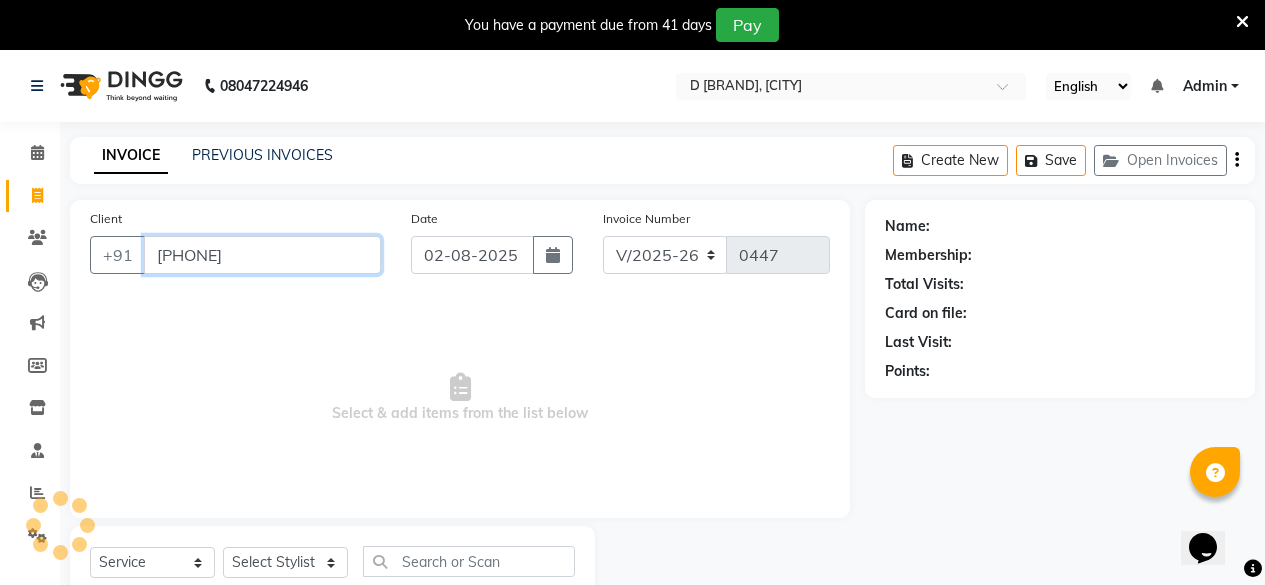 type on "[PHONE]" 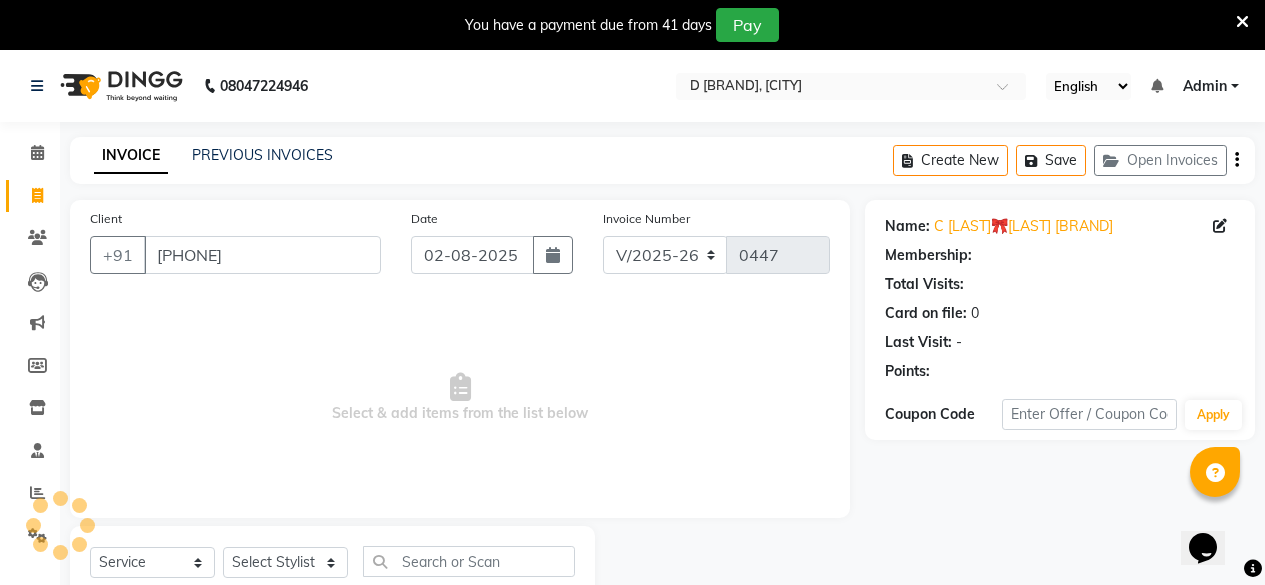 select on "1: Object" 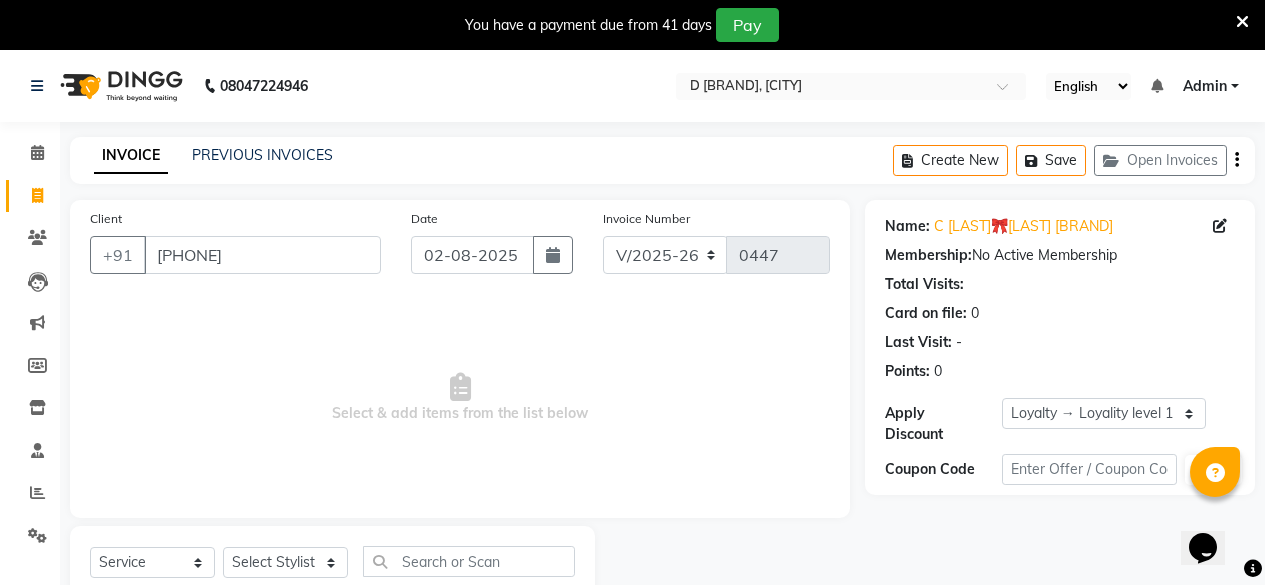 scroll, scrollTop: 66, scrollLeft: 0, axis: vertical 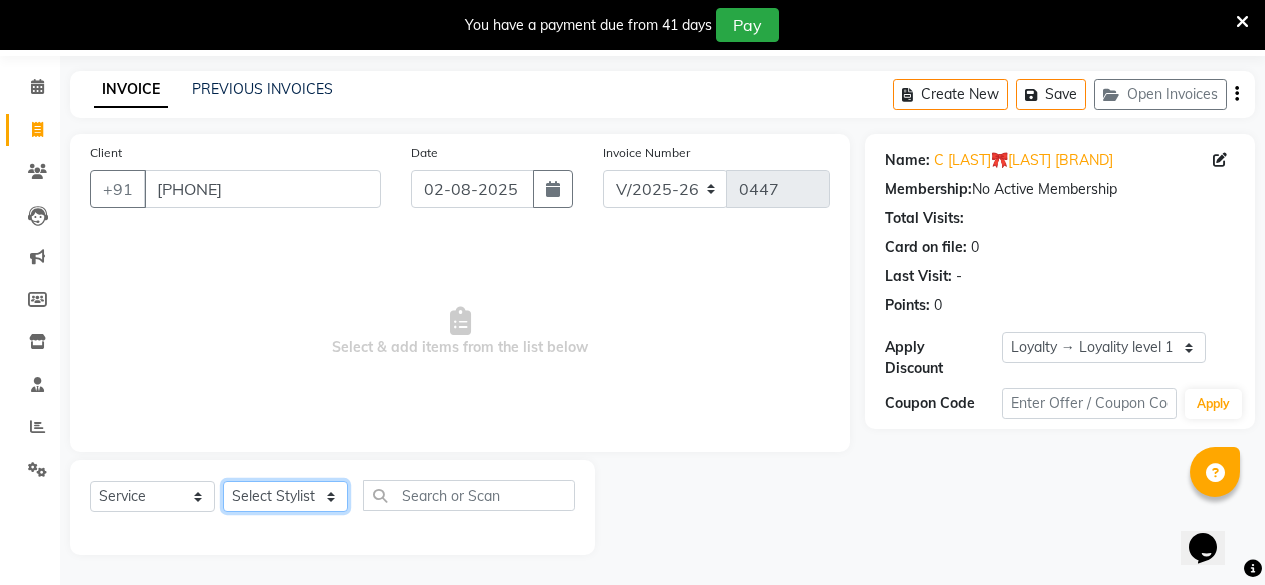 click on "Select Stylist [BRAND] [FIRST] [FIRST] [FIRST] [FIRST]" 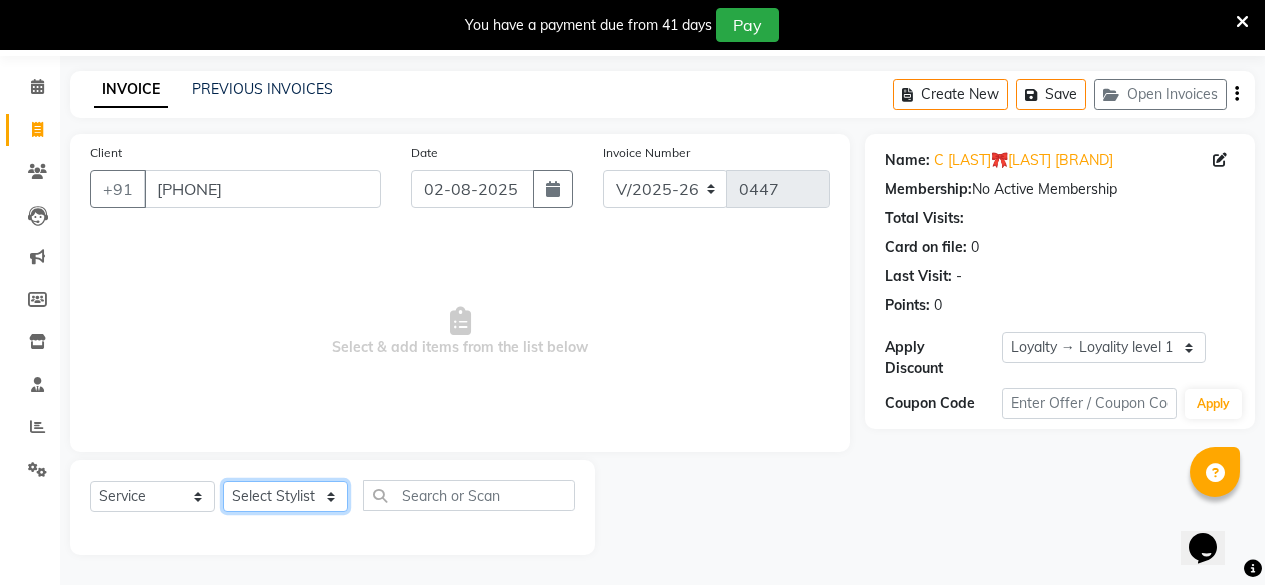 click on "Select Stylist [BRAND] [FIRST] [FIRST] [FIRST] [FIRST]" 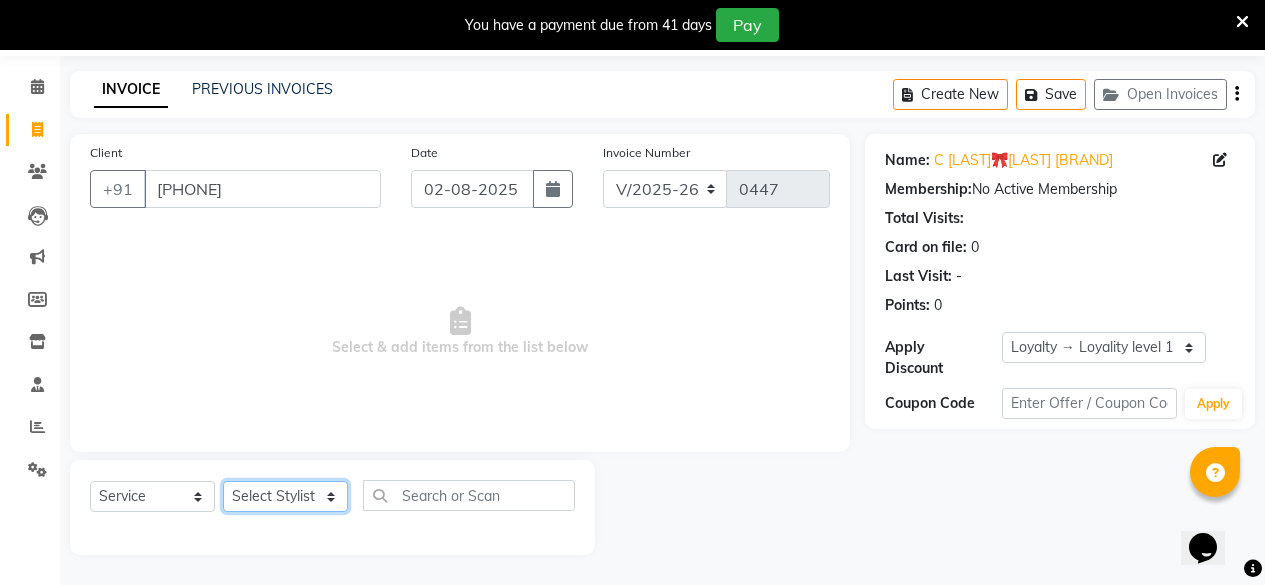 click on "Select Stylist [BRAND] [FIRST] [FIRST] [FIRST] [FIRST]" 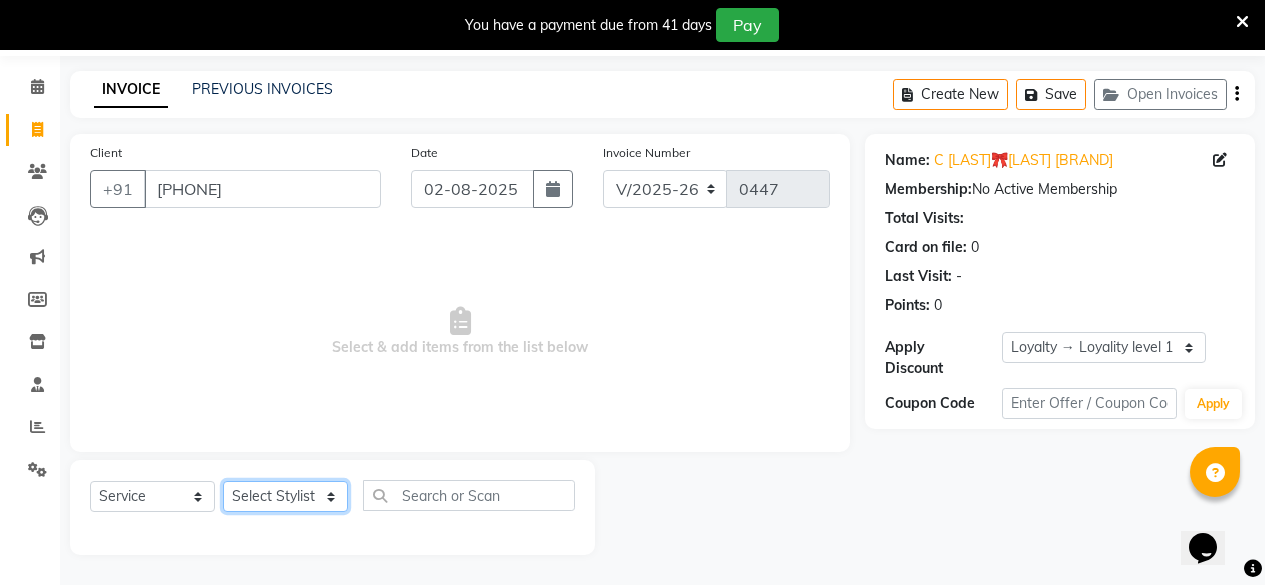select on "85207" 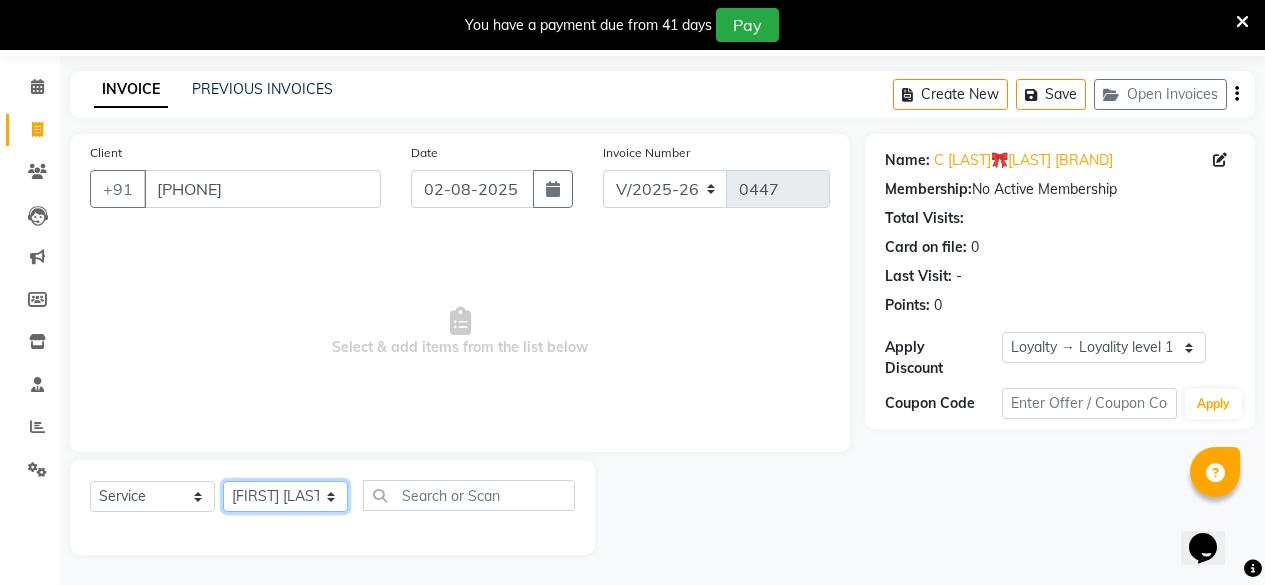 click on "Select Stylist [BRAND] [FIRST] [FIRST] [FIRST] [FIRST]" 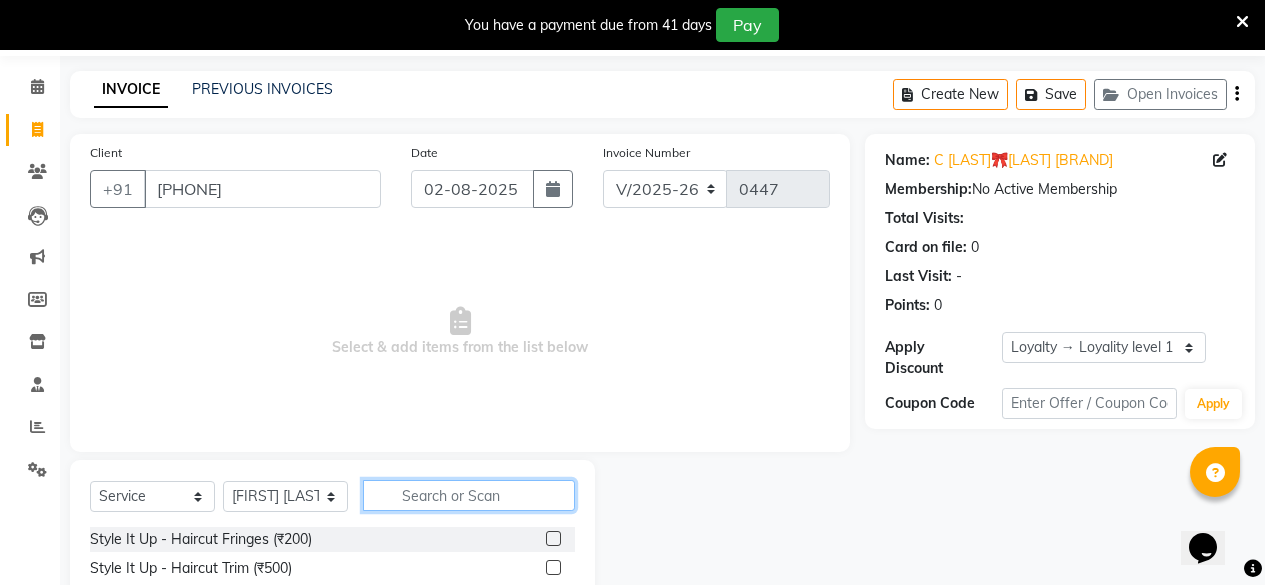 click 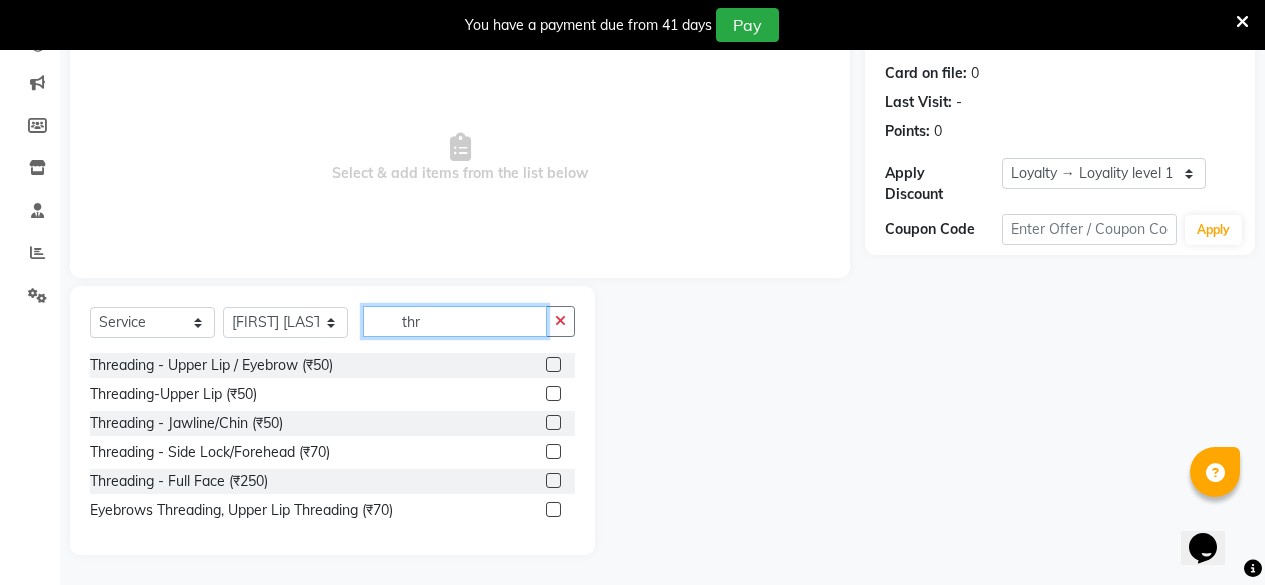 scroll, scrollTop: 240, scrollLeft: 0, axis: vertical 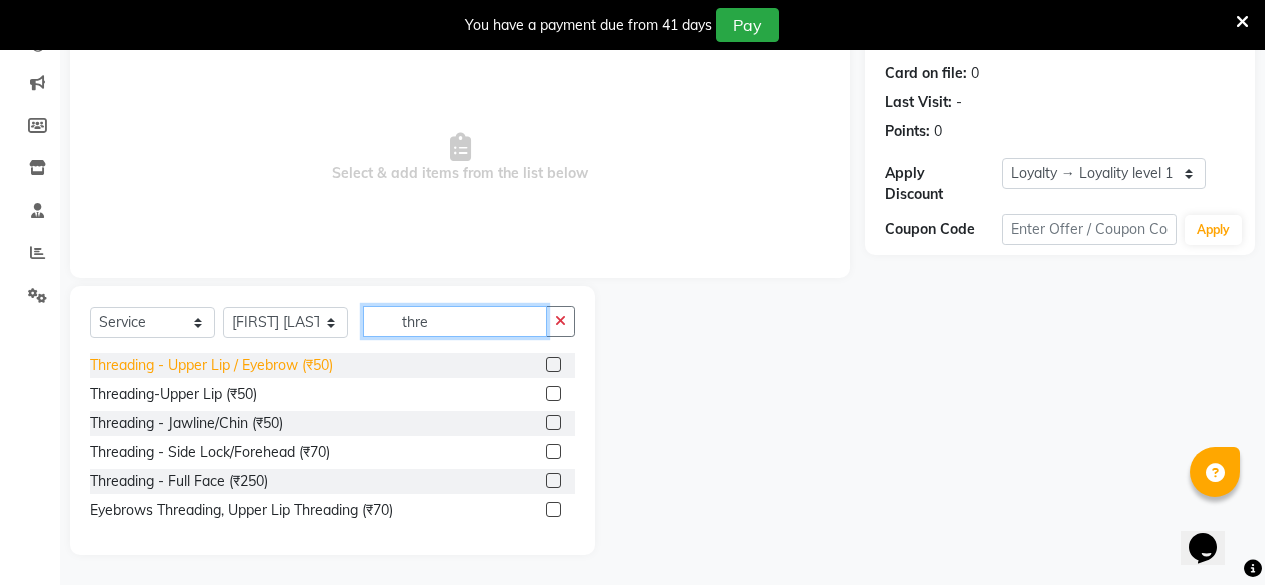 type on "thre" 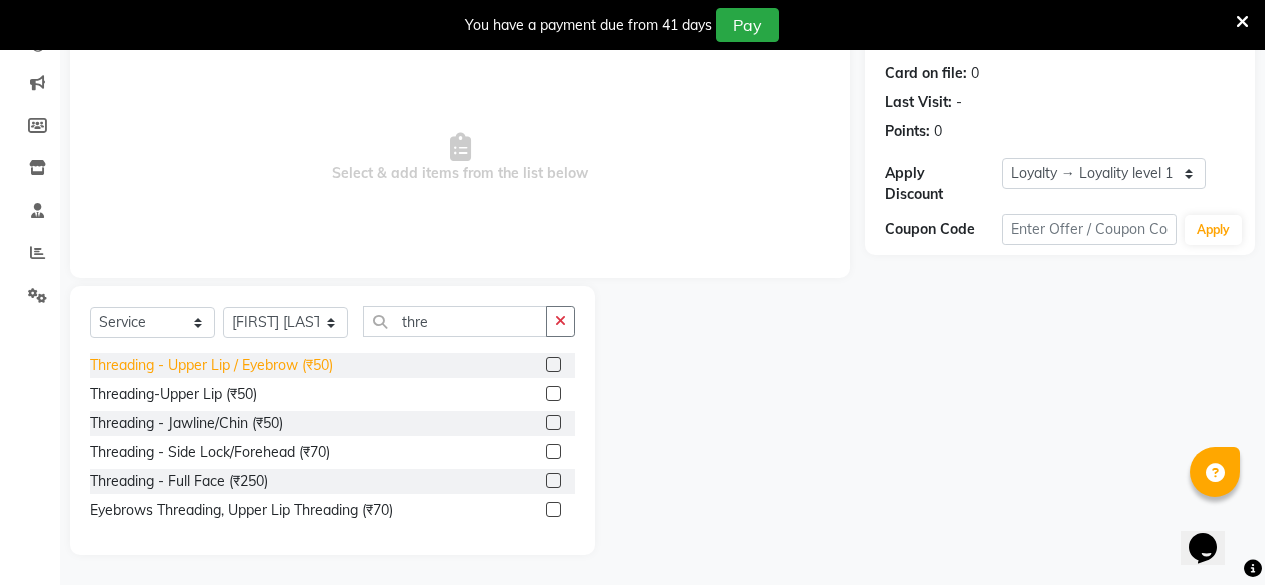 click on "Threading  - Upper Lip / Eyebrow (₹50)" 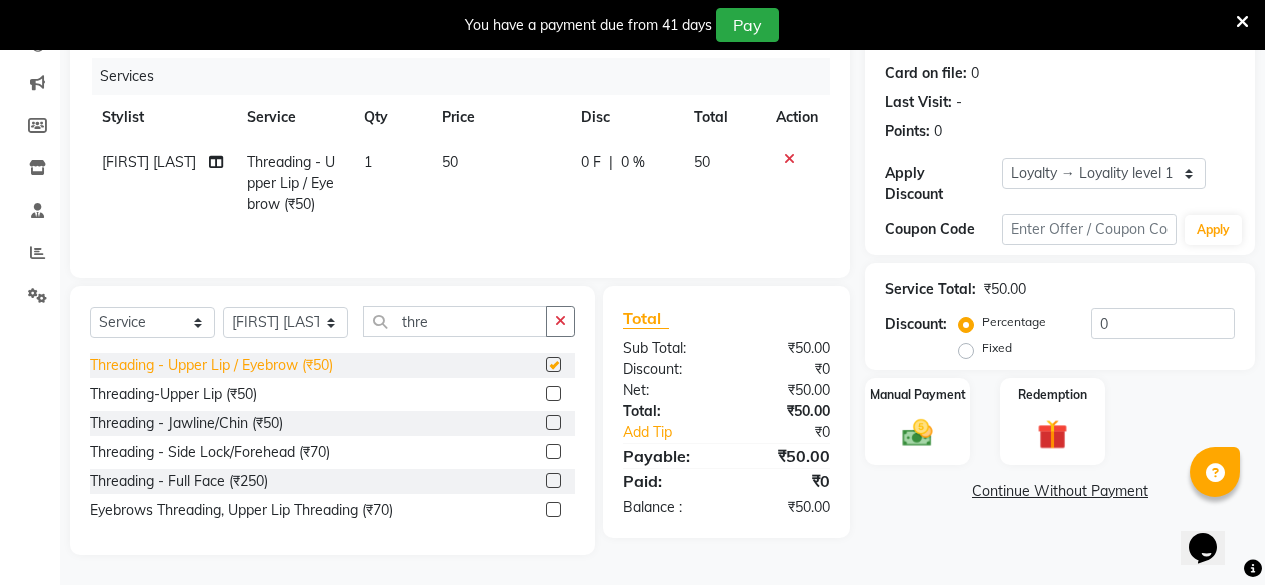 checkbox on "false" 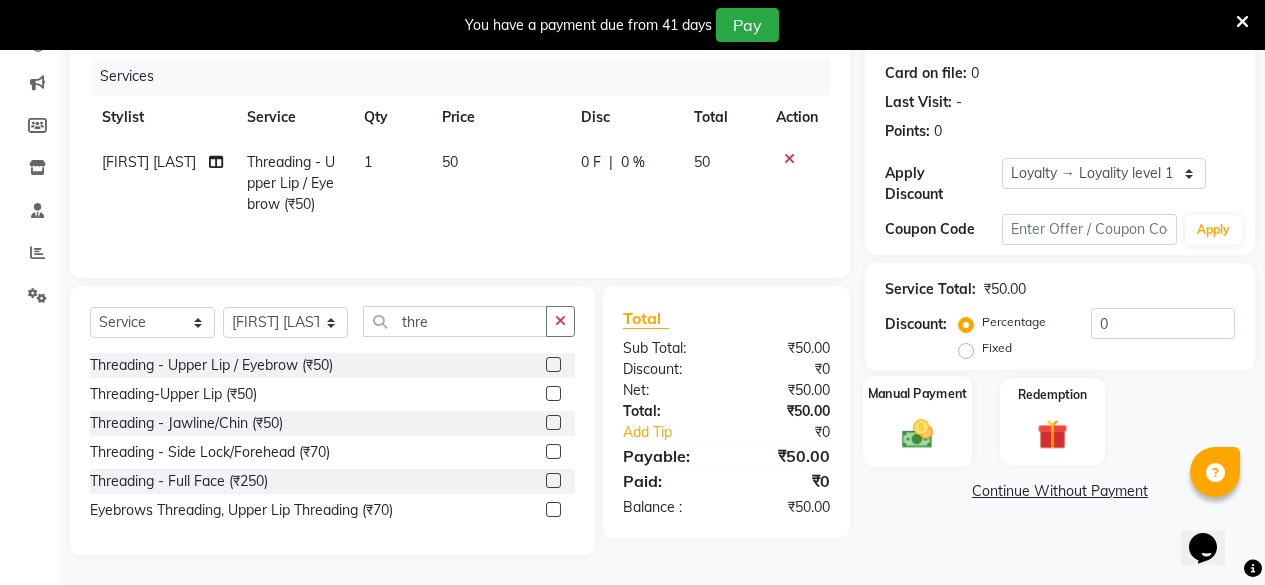 click 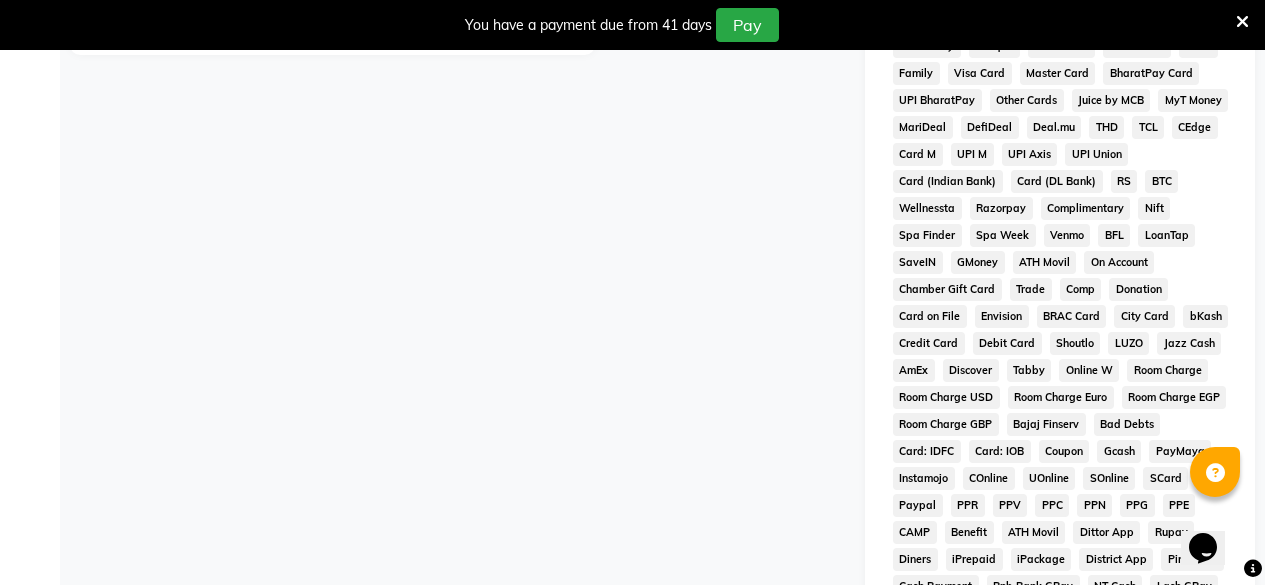scroll, scrollTop: 440, scrollLeft: 0, axis: vertical 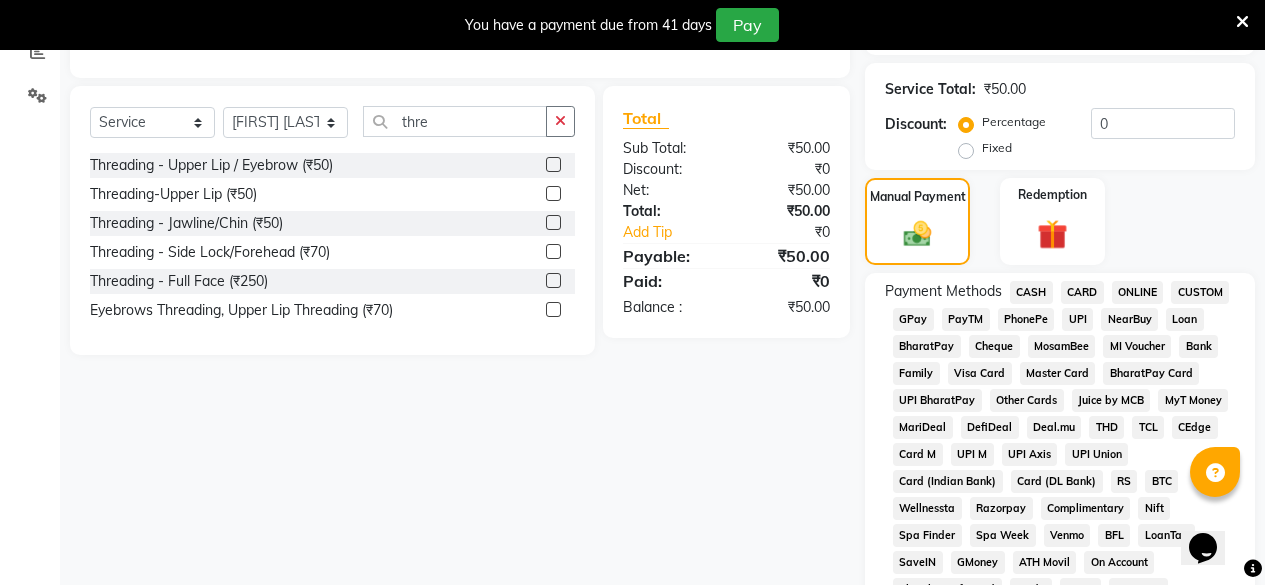click on "CASH" 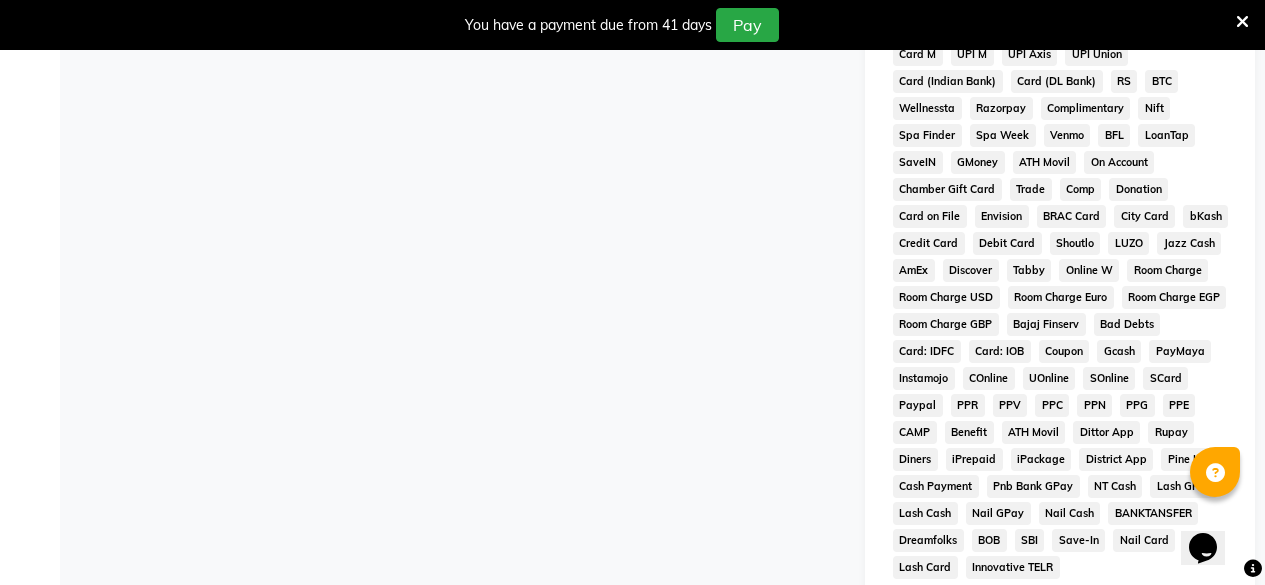 scroll, scrollTop: 1083, scrollLeft: 0, axis: vertical 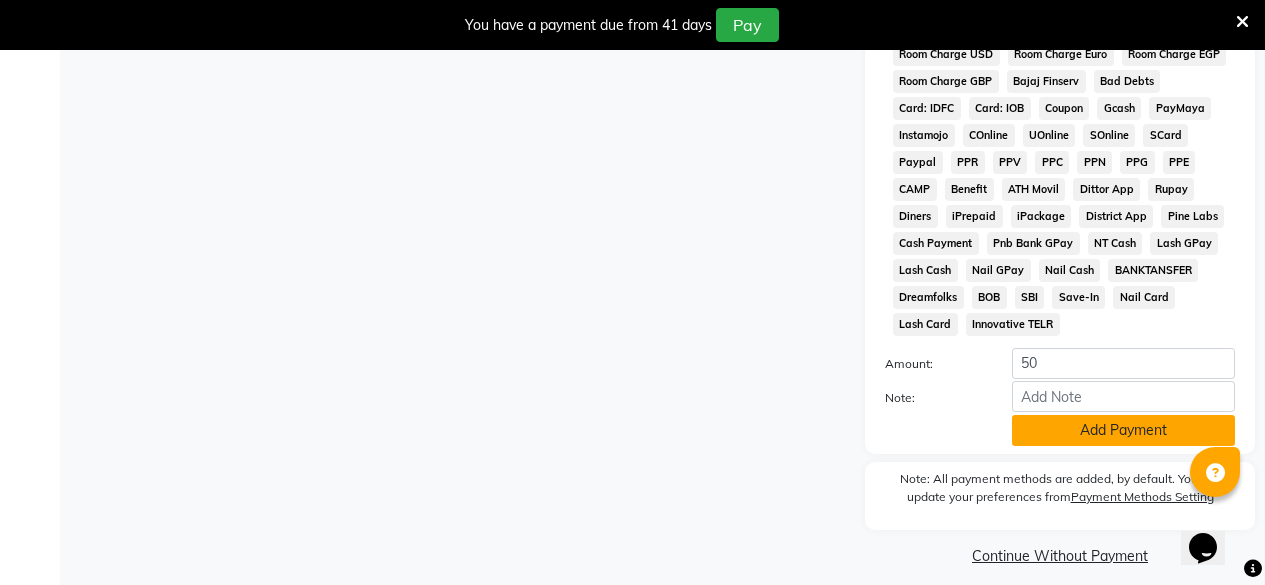 click on "Add Payment" 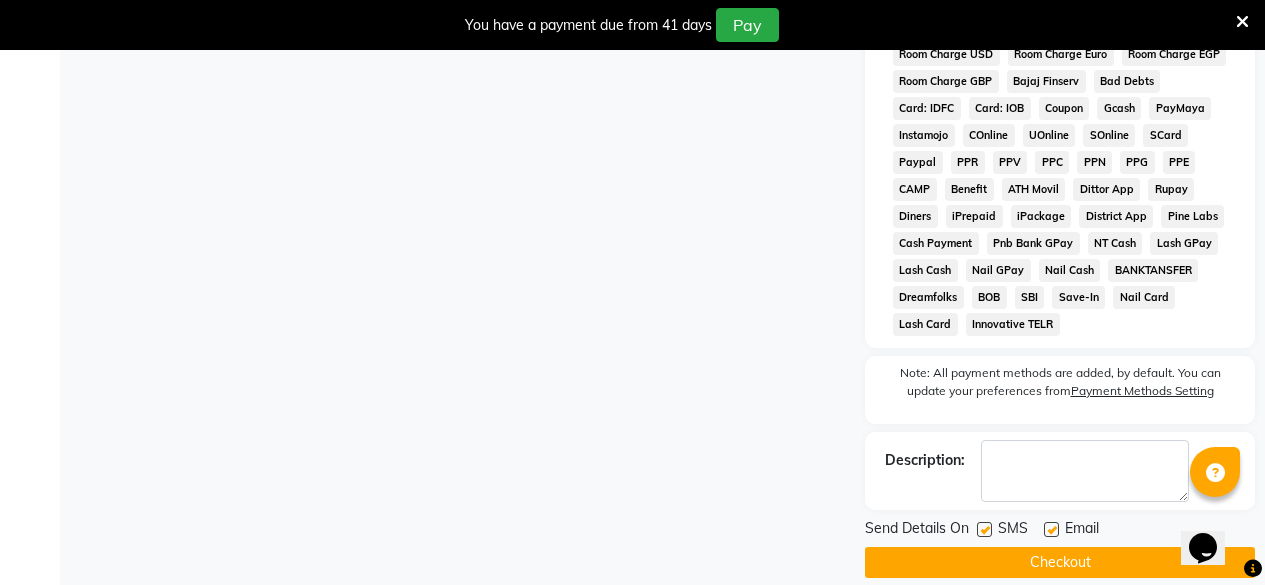 scroll, scrollTop: 1090, scrollLeft: 0, axis: vertical 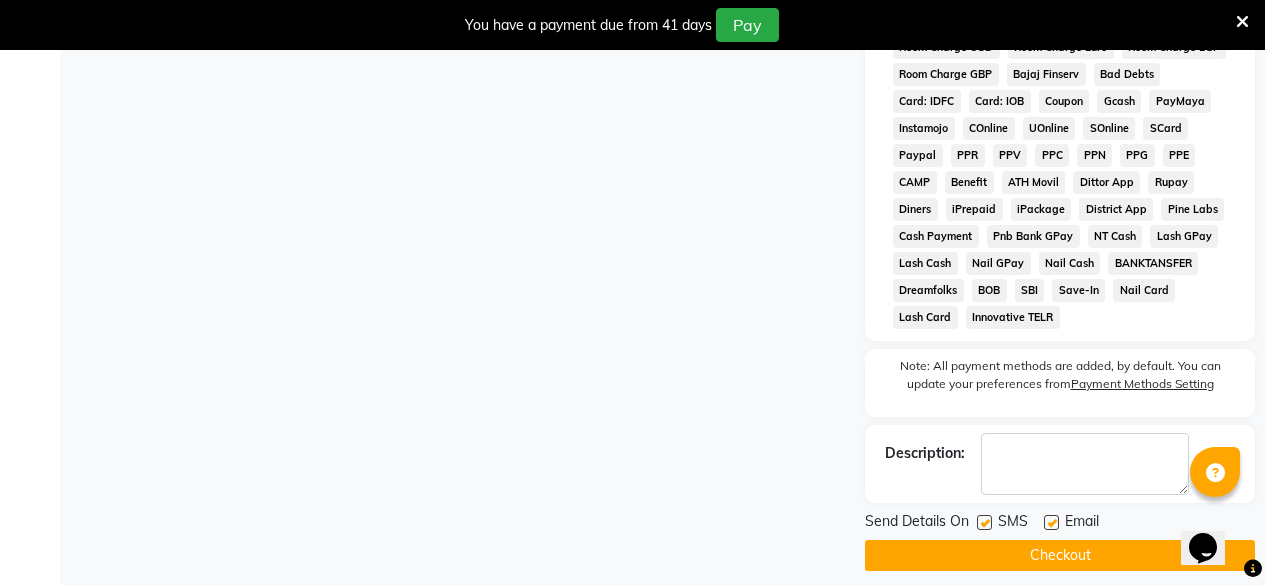 click on "Checkout" 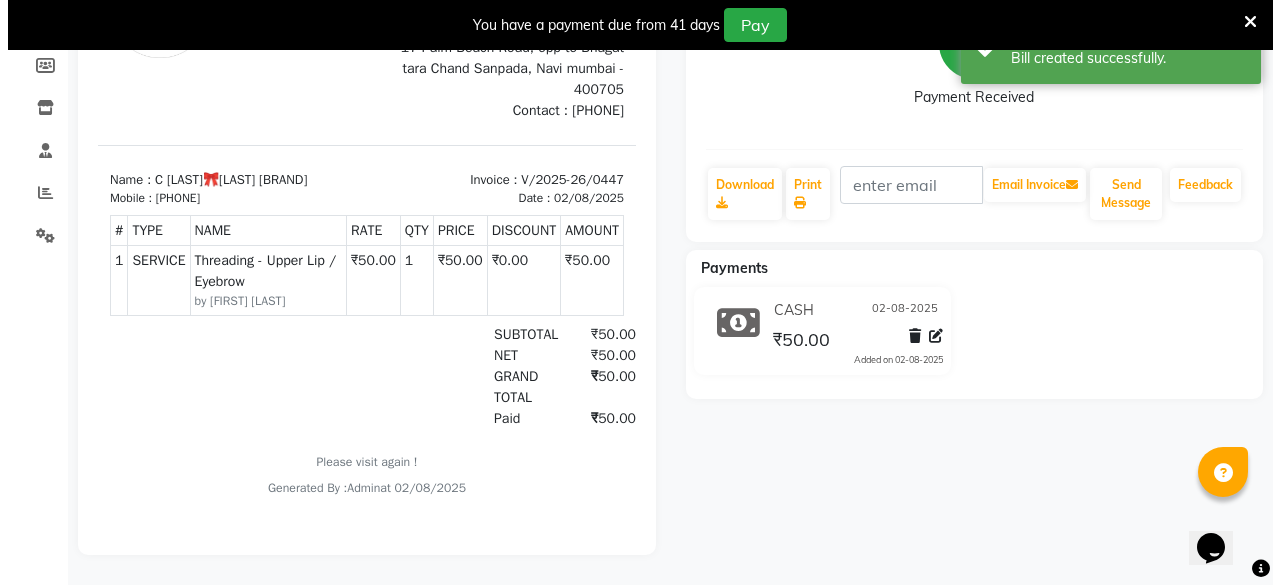 scroll, scrollTop: 0, scrollLeft: 0, axis: both 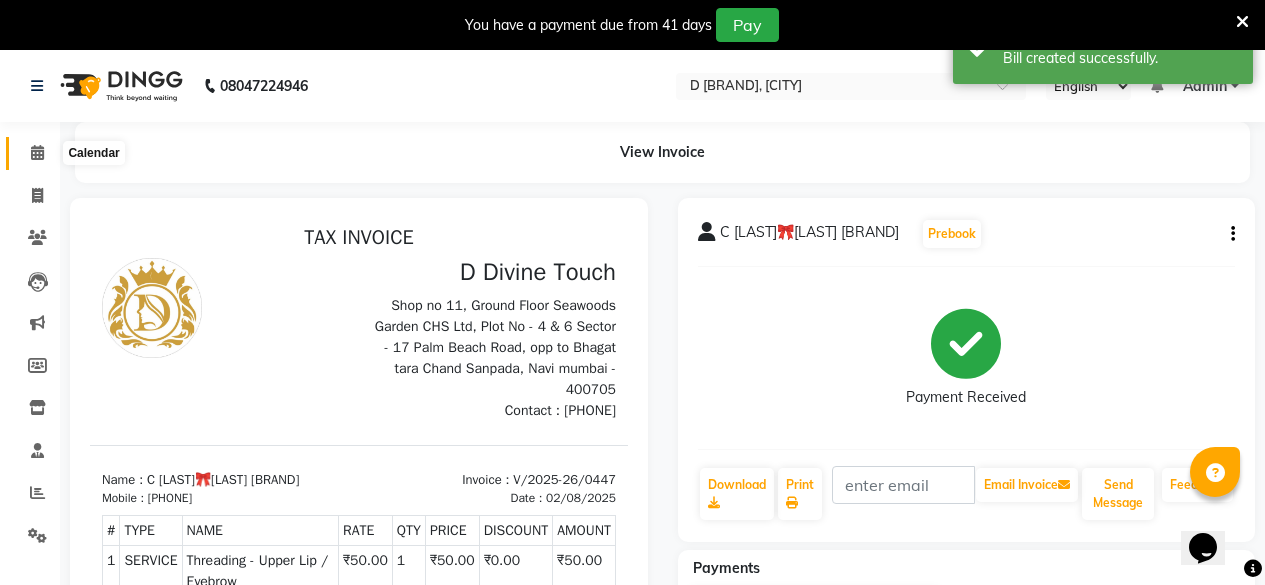 click 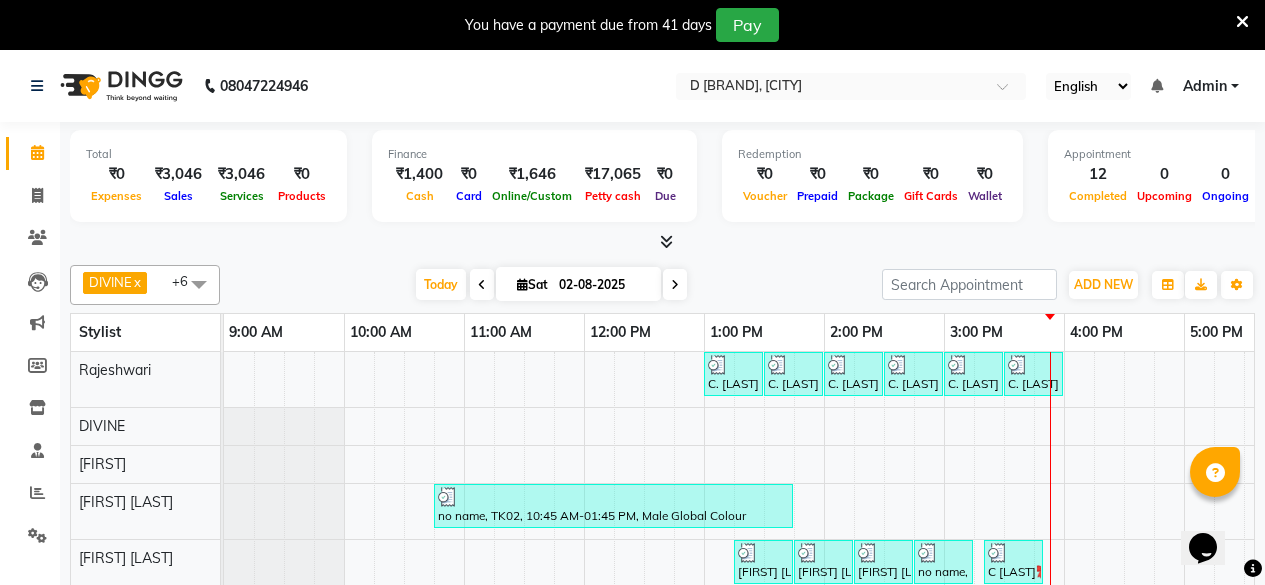 click at bounding box center (1242, 22) 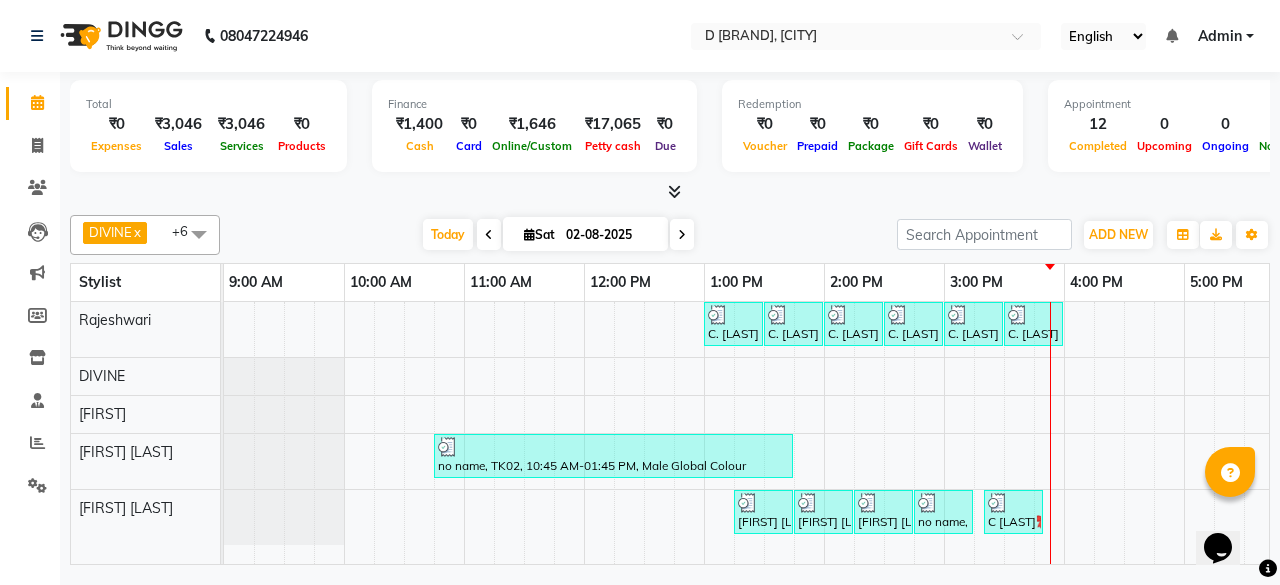 scroll, scrollTop: 0, scrollLeft: 515, axis: horizontal 